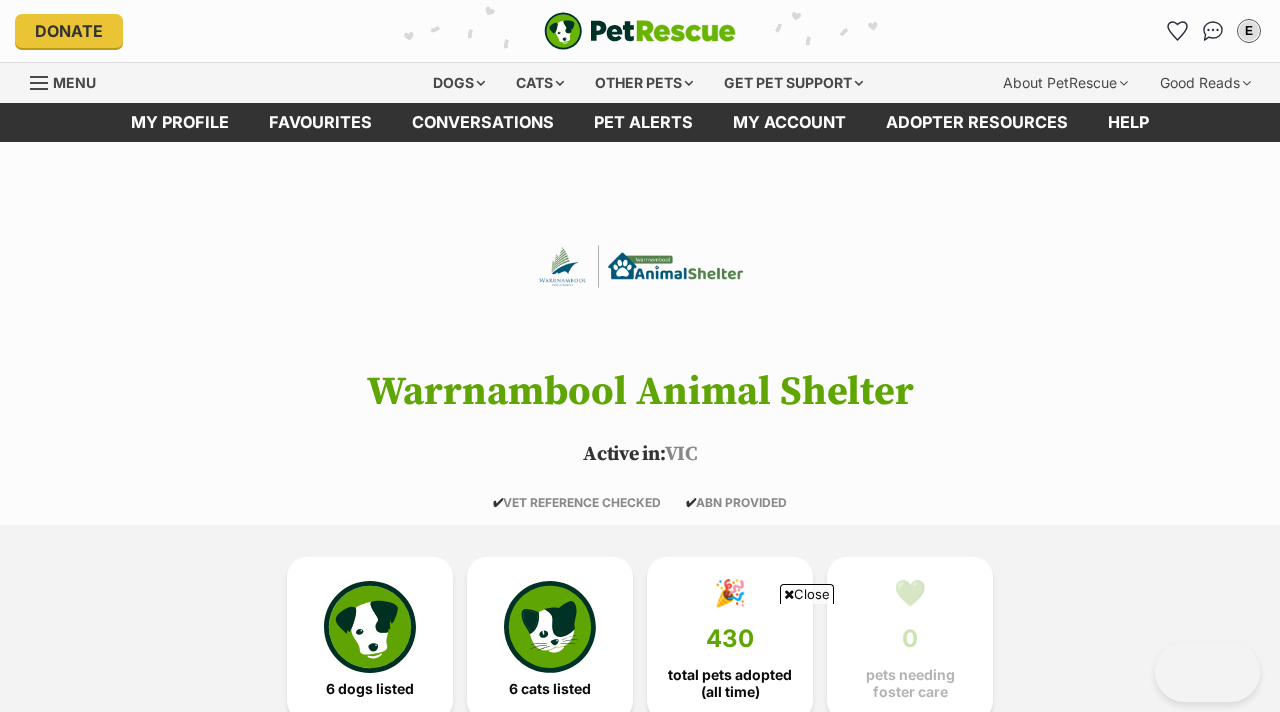 scroll, scrollTop: 1854, scrollLeft: 0, axis: vertical 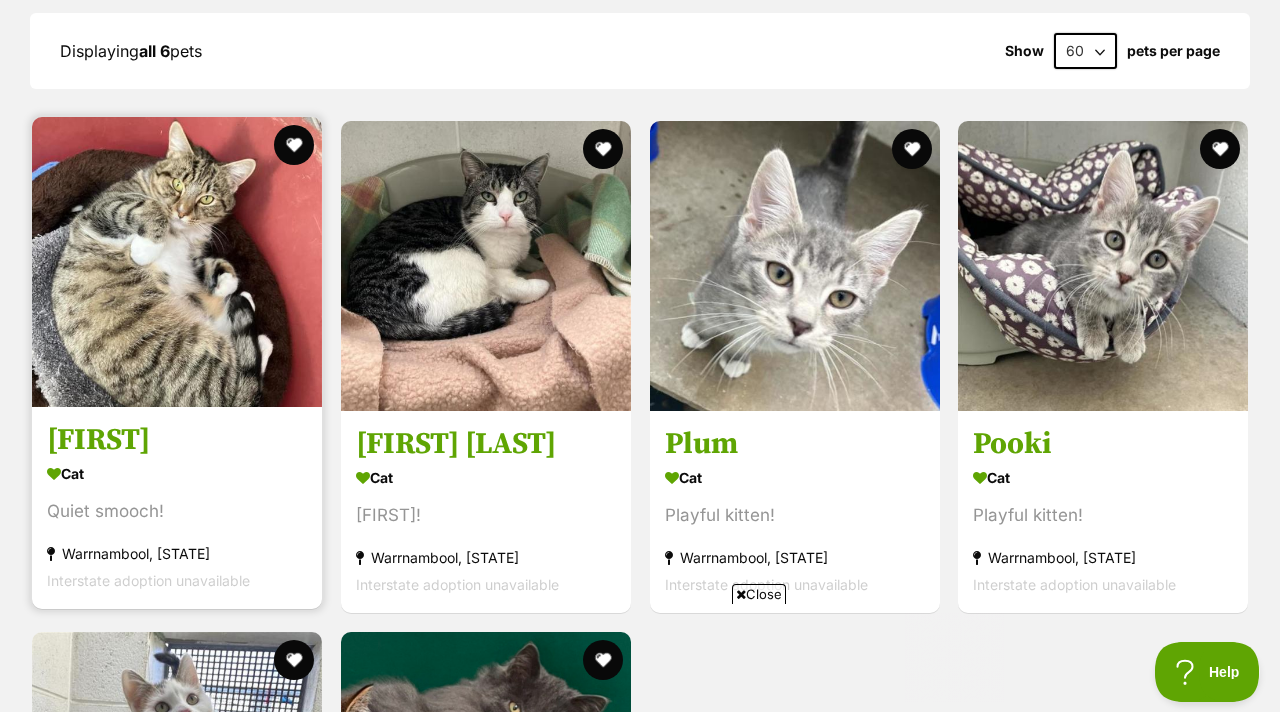 click at bounding box center [177, 262] 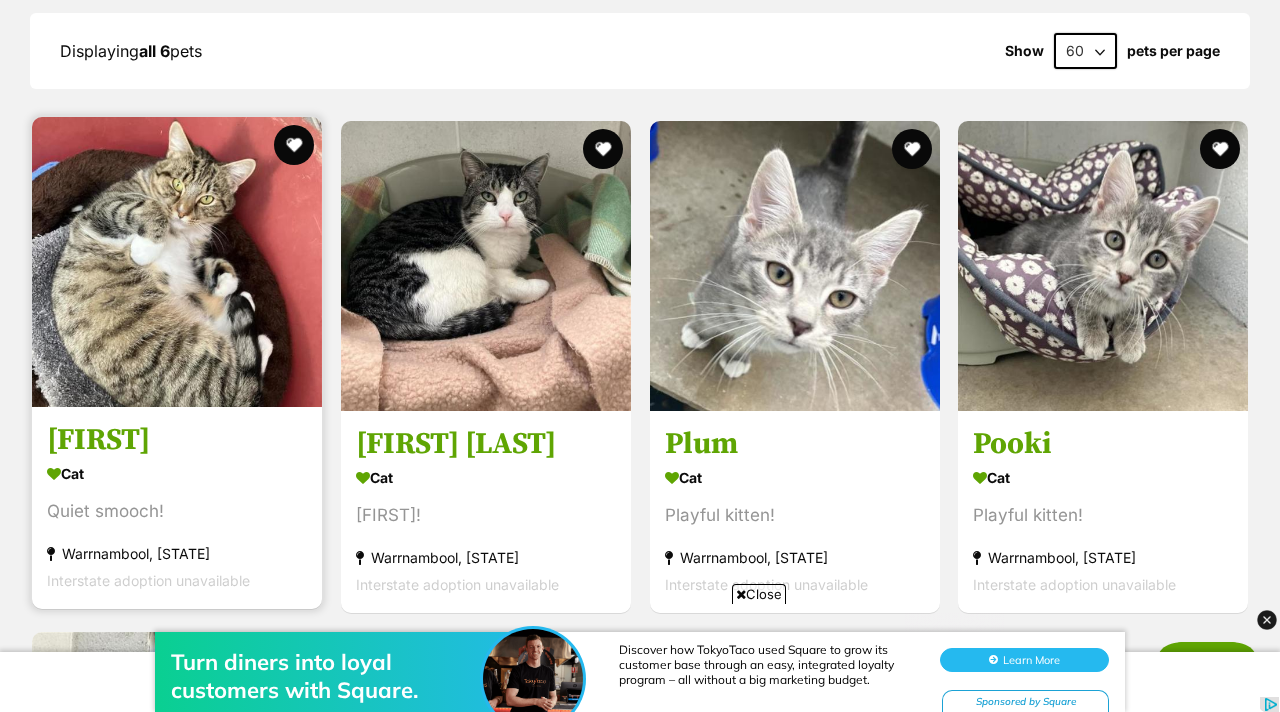 scroll, scrollTop: 0, scrollLeft: 0, axis: both 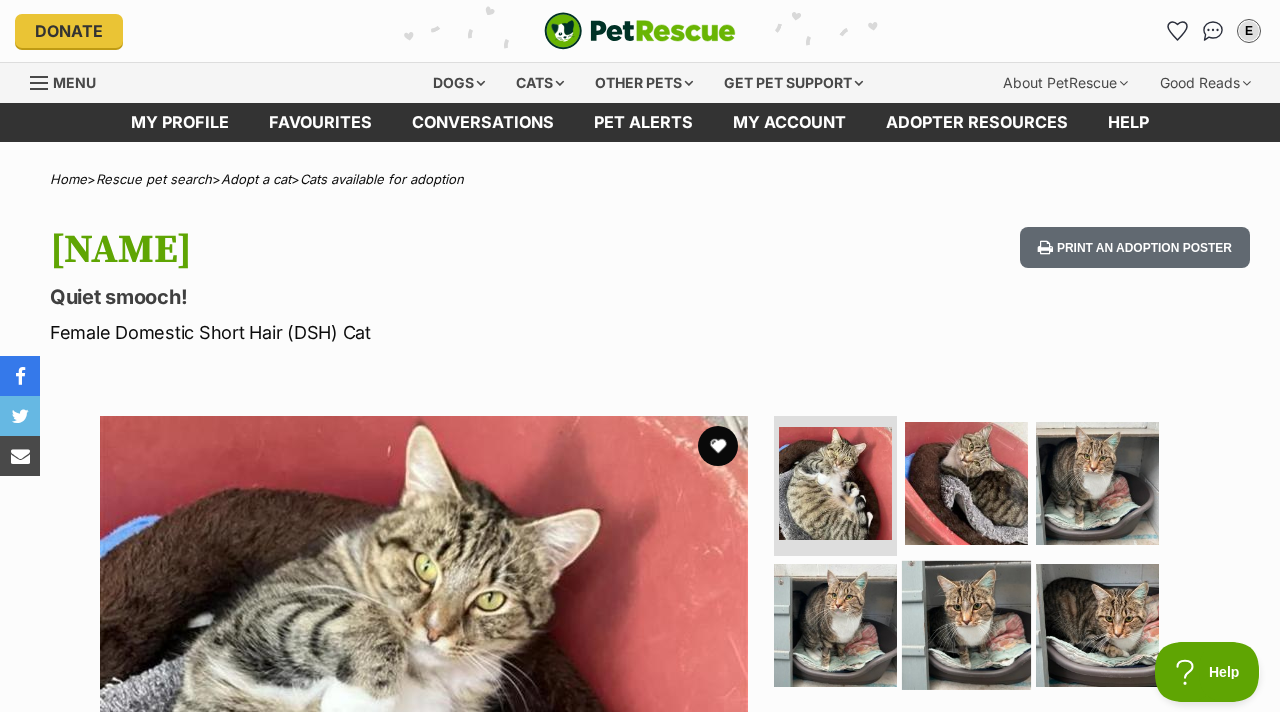 click at bounding box center [966, 624] 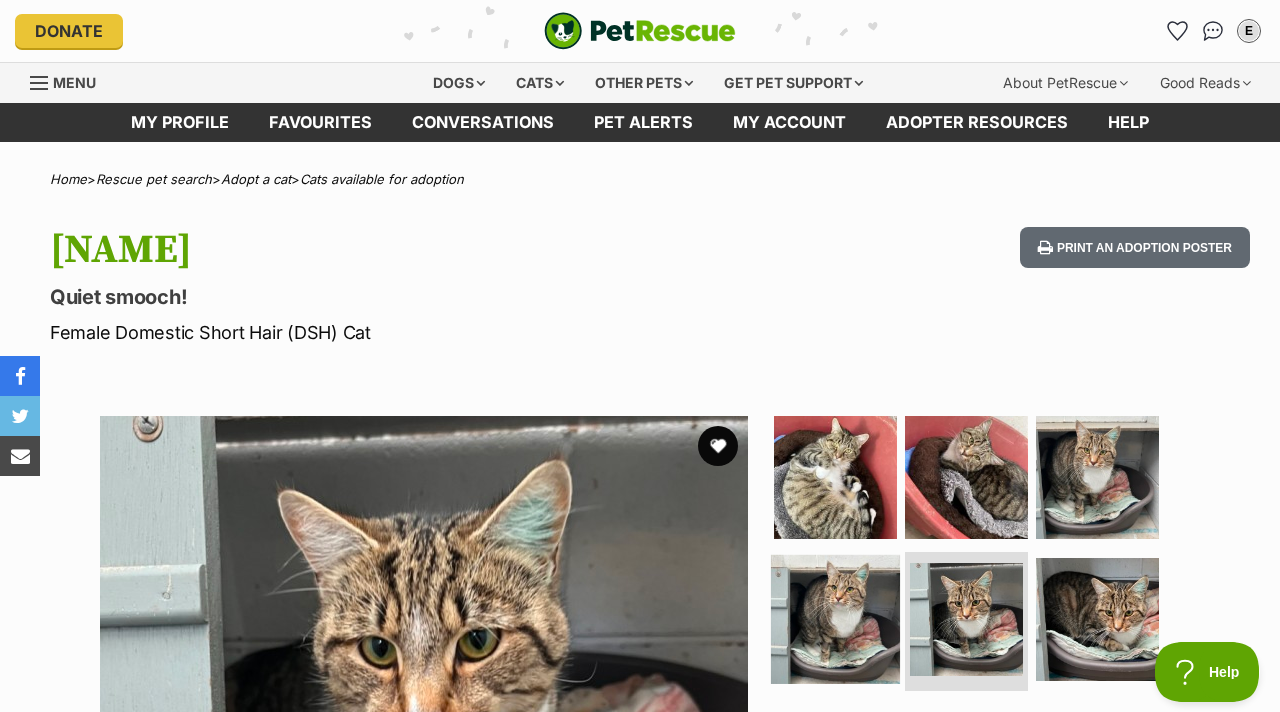 click at bounding box center (835, 618) 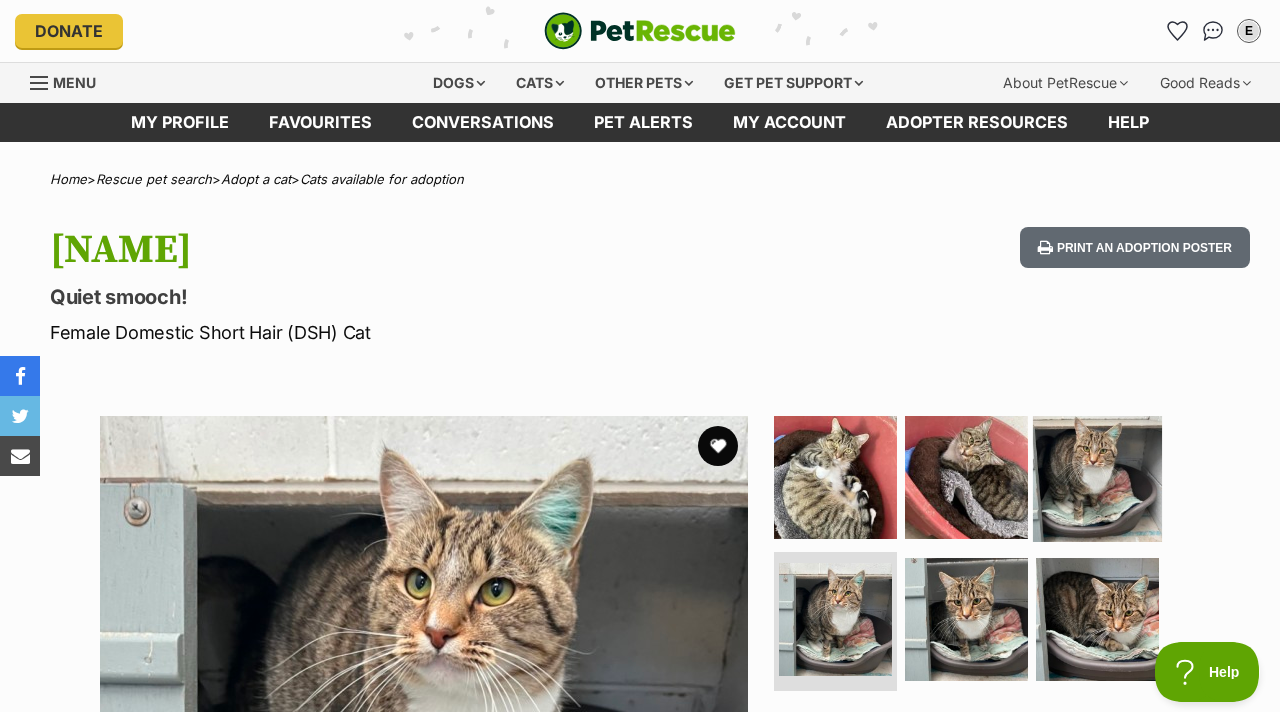 click at bounding box center [1097, 477] 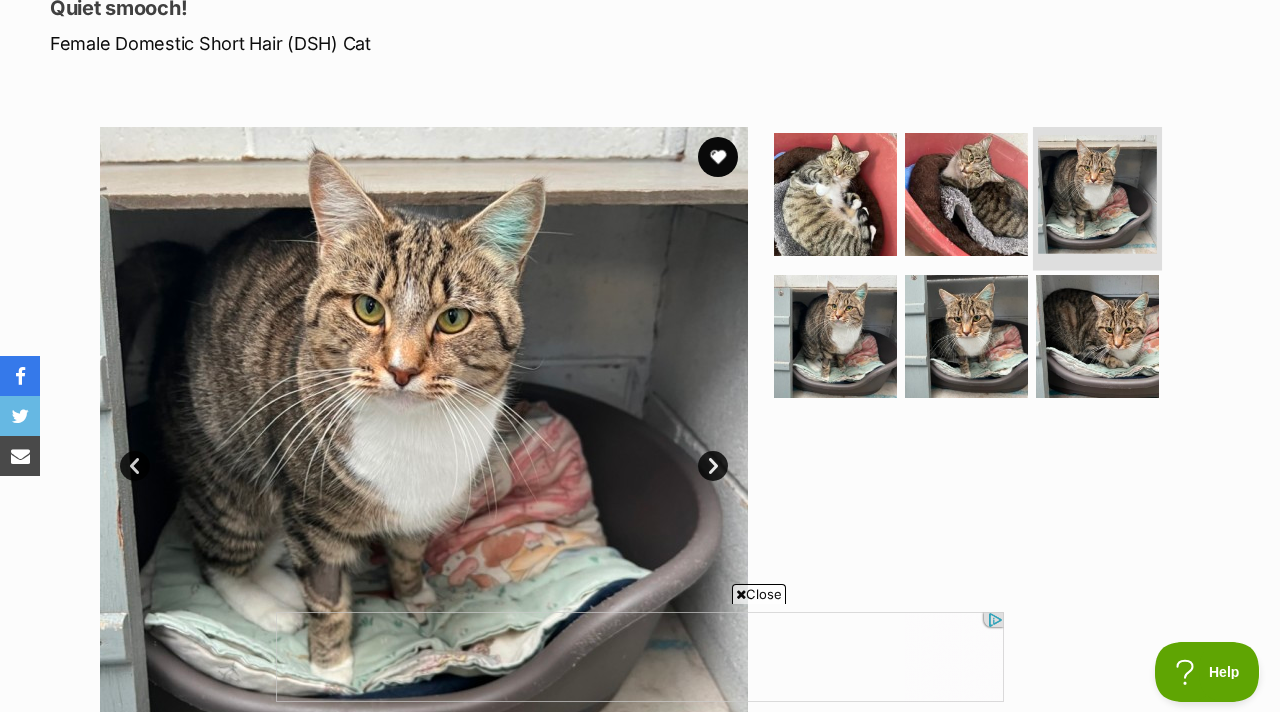 scroll, scrollTop: 331, scrollLeft: 0, axis: vertical 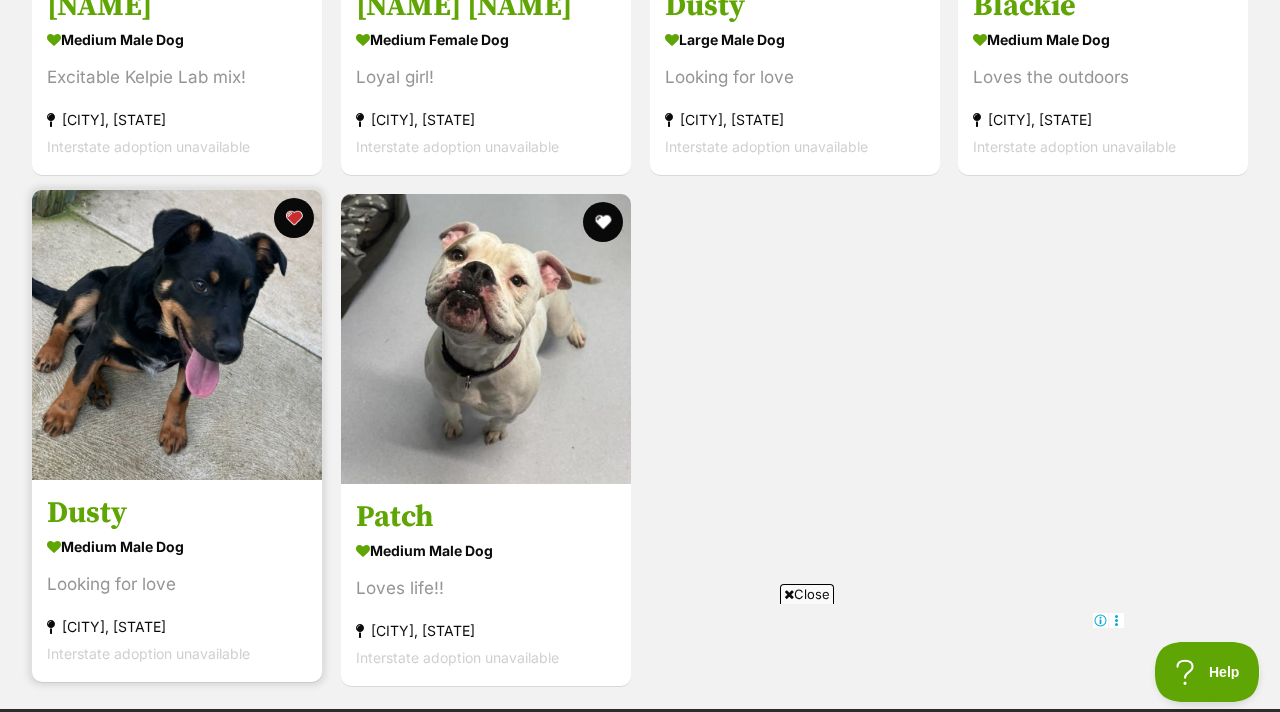 click at bounding box center (177, 335) 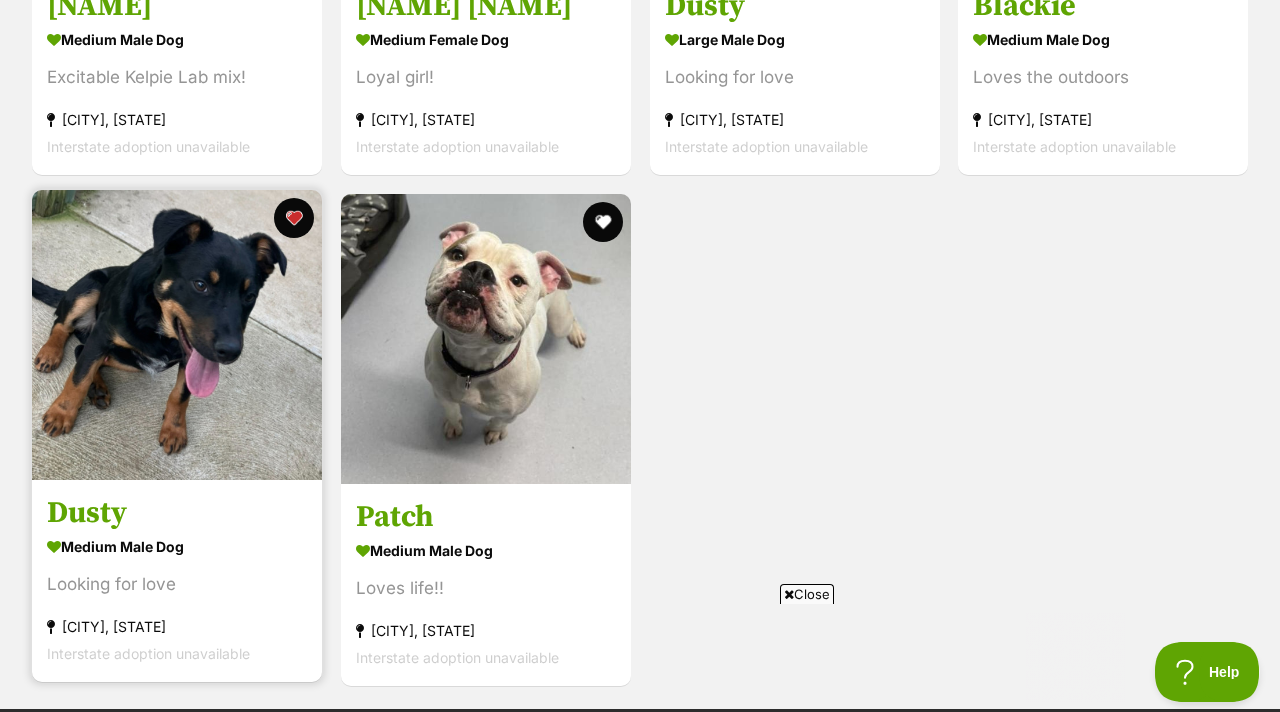 scroll, scrollTop: 0, scrollLeft: 0, axis: both 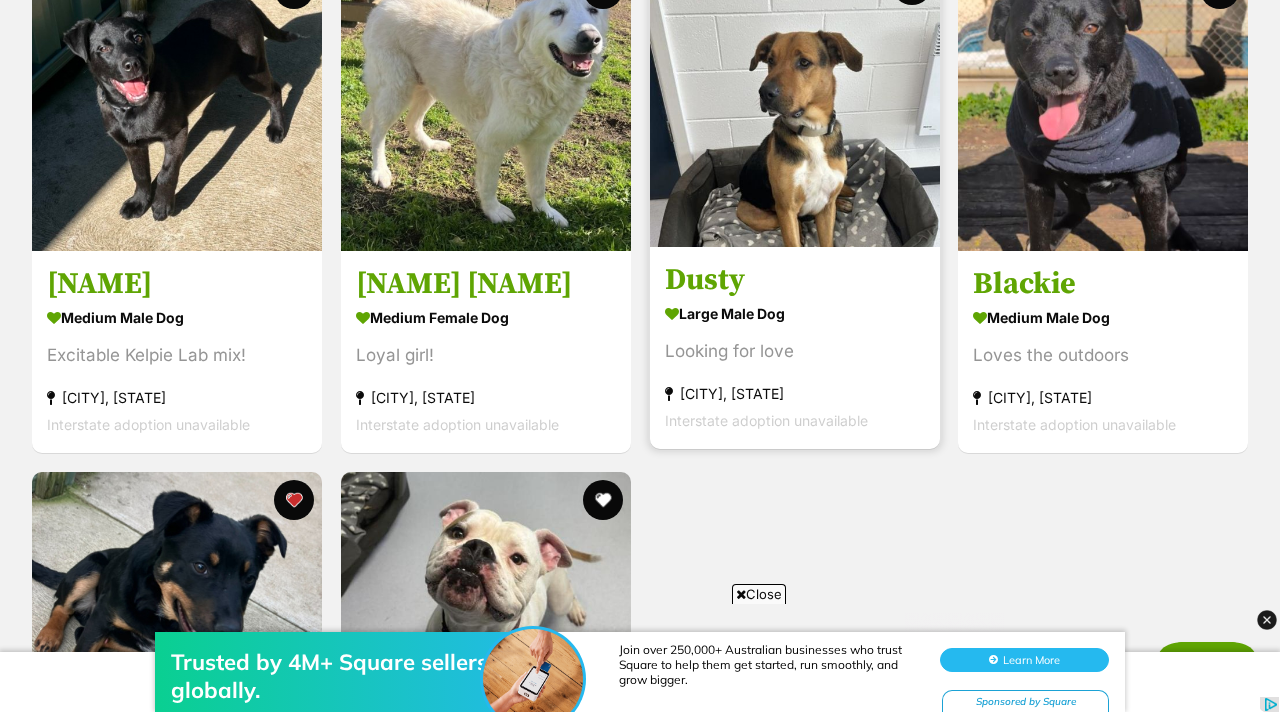 click at bounding box center [795, 102] 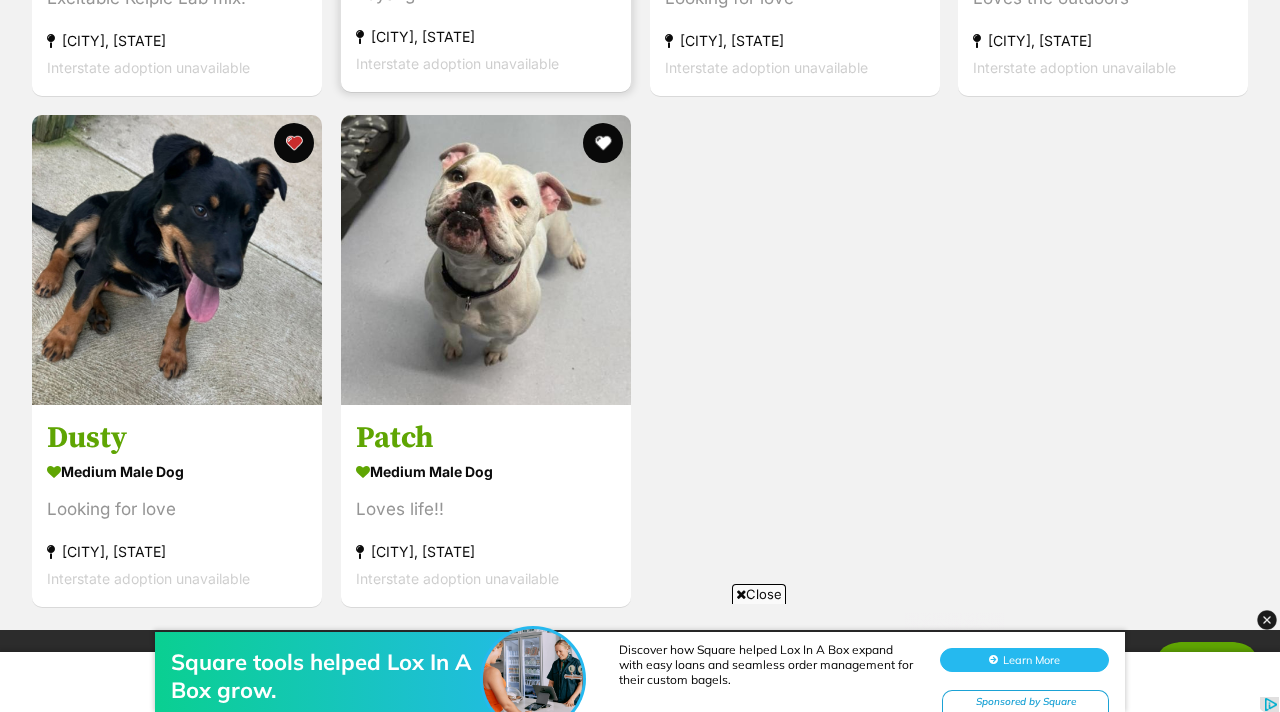 scroll, scrollTop: 2479, scrollLeft: 0, axis: vertical 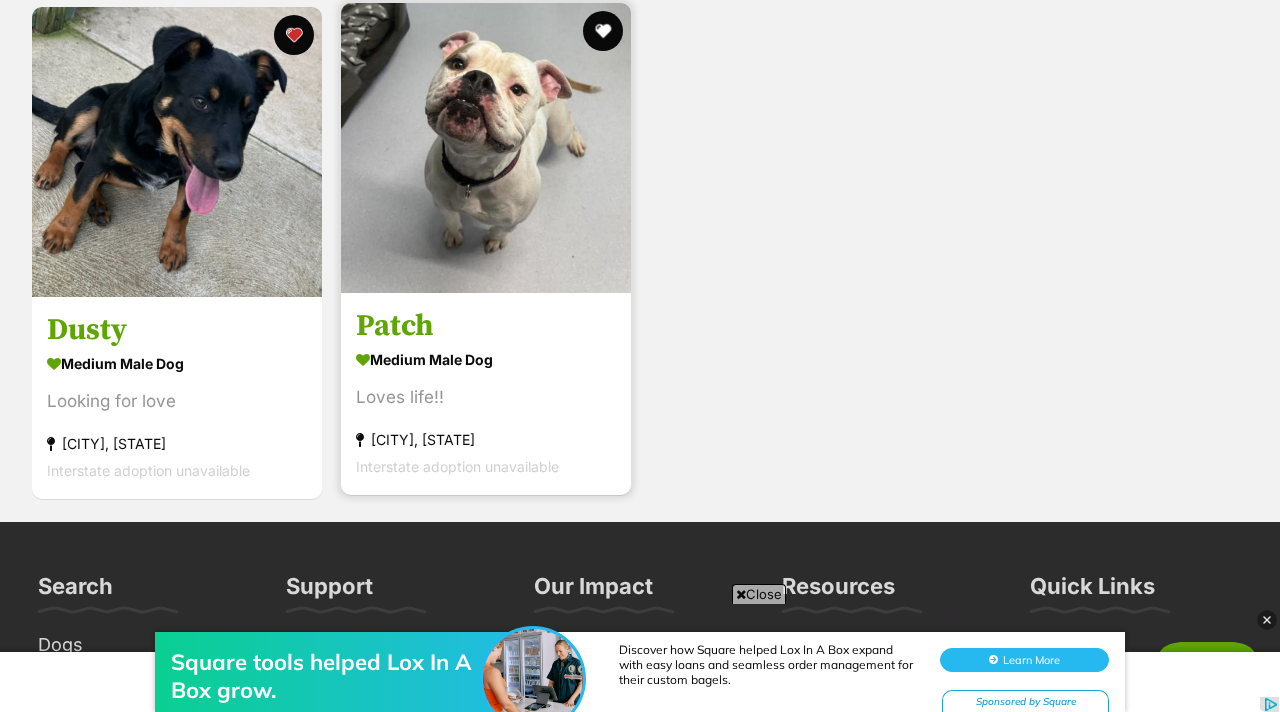 click at bounding box center [486, 148] 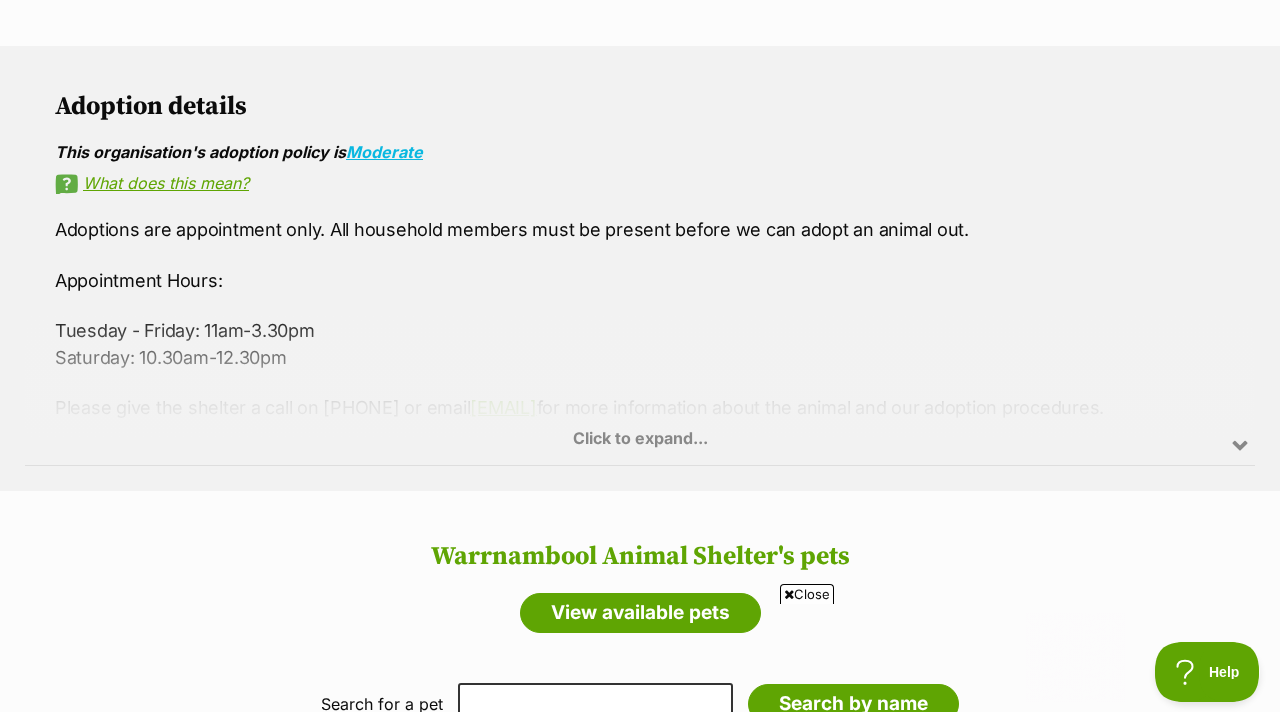 scroll, scrollTop: 0, scrollLeft: 0, axis: both 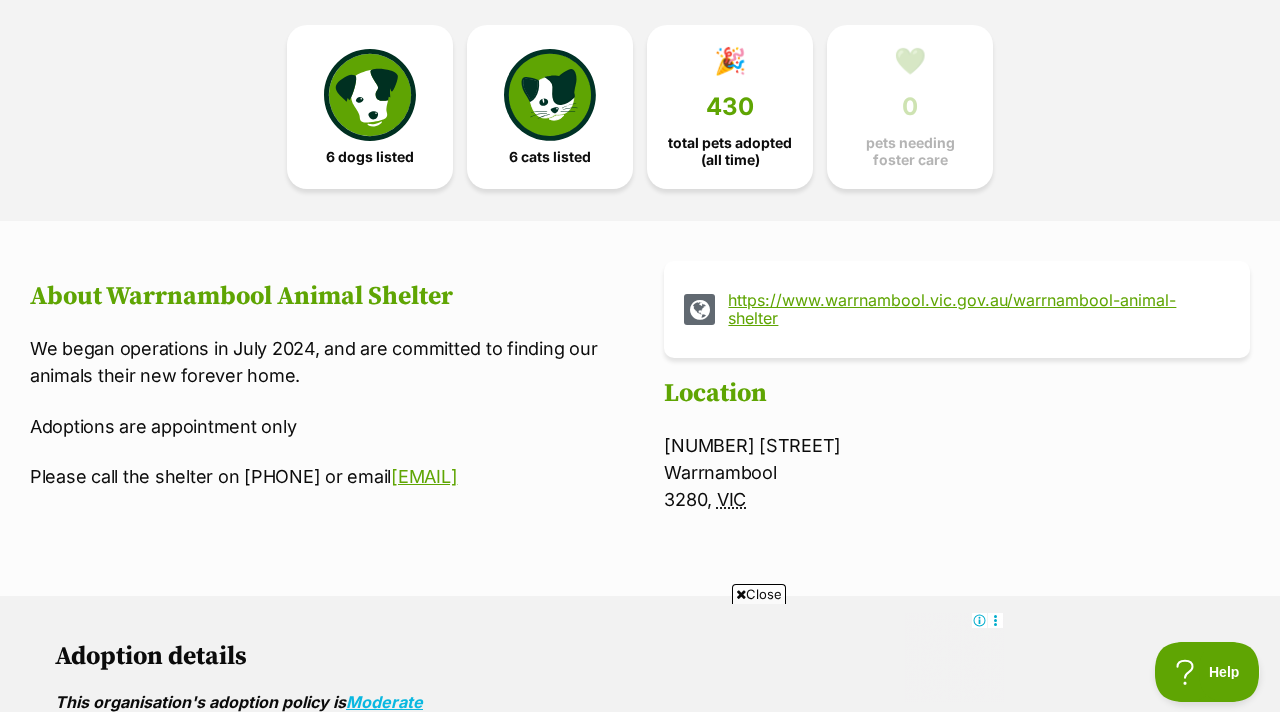 click on "https://www.warrnambool.vic.gov.au/warrnambool-animal-shelter" at bounding box center (975, 309) 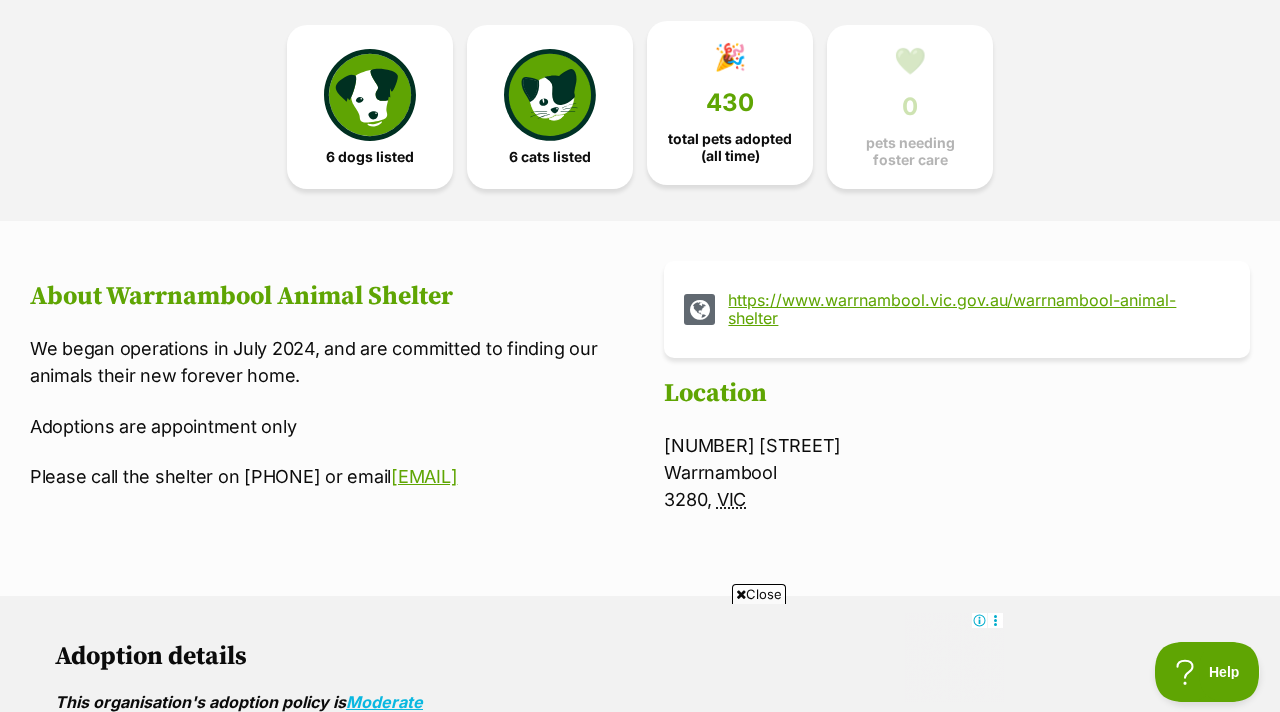 click on "🎉
430
total pets adopted (all time)" at bounding box center [730, 103] 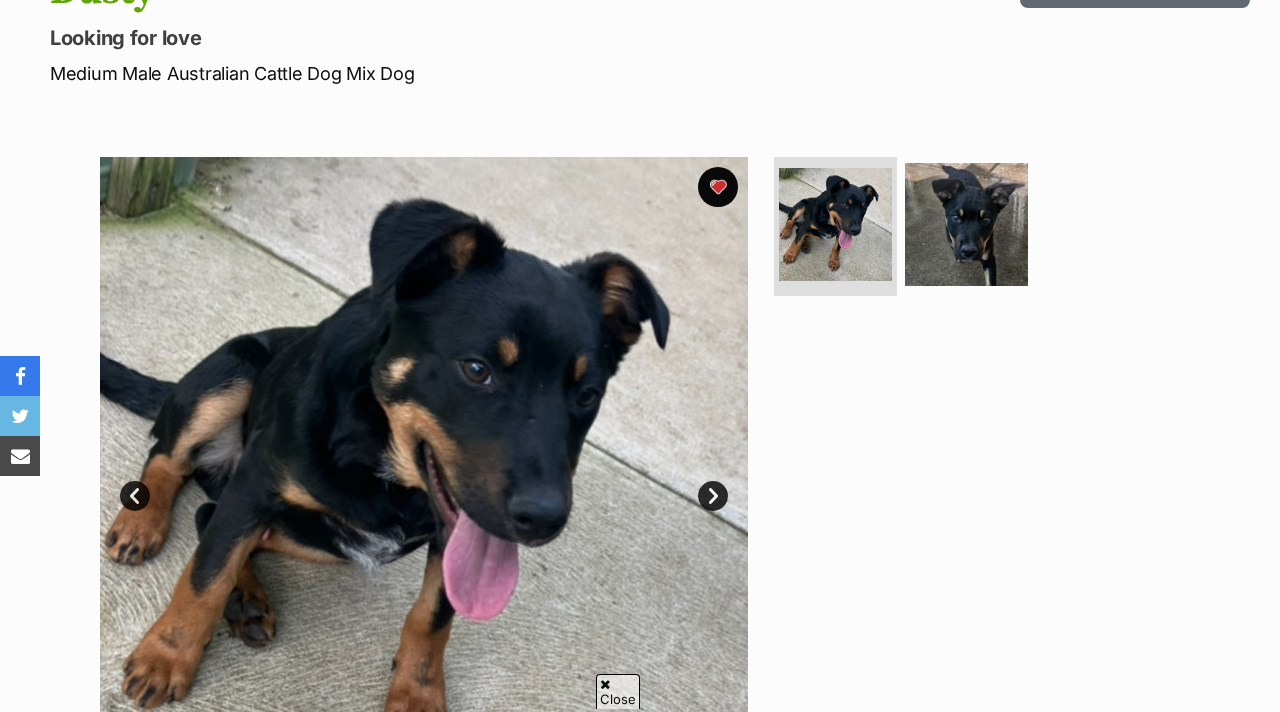 scroll, scrollTop: 283, scrollLeft: 0, axis: vertical 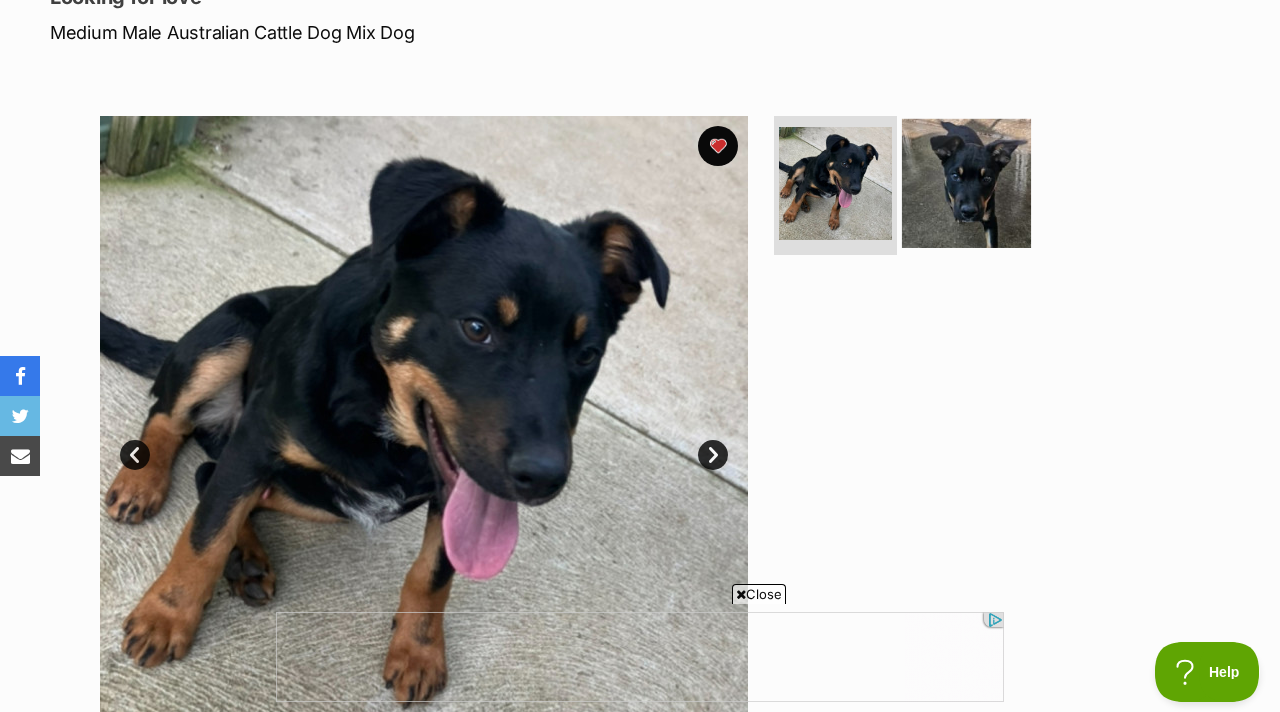 click at bounding box center [966, 182] 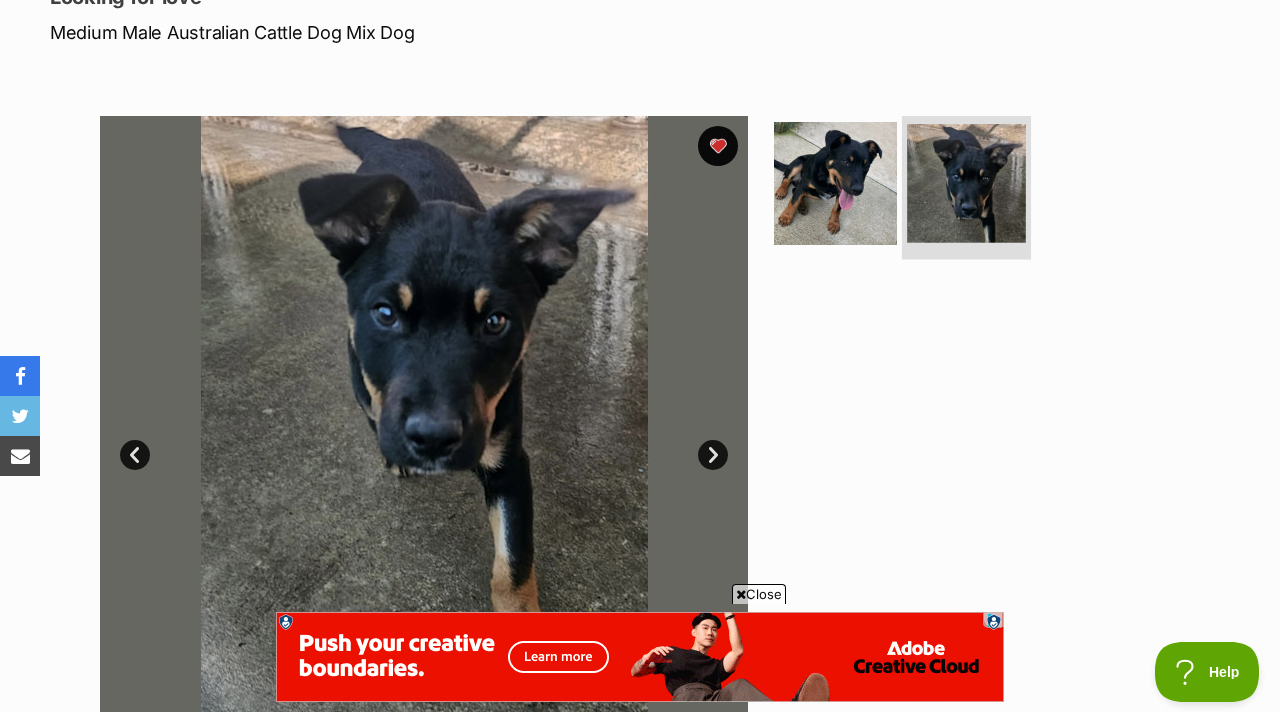 scroll, scrollTop: 0, scrollLeft: 0, axis: both 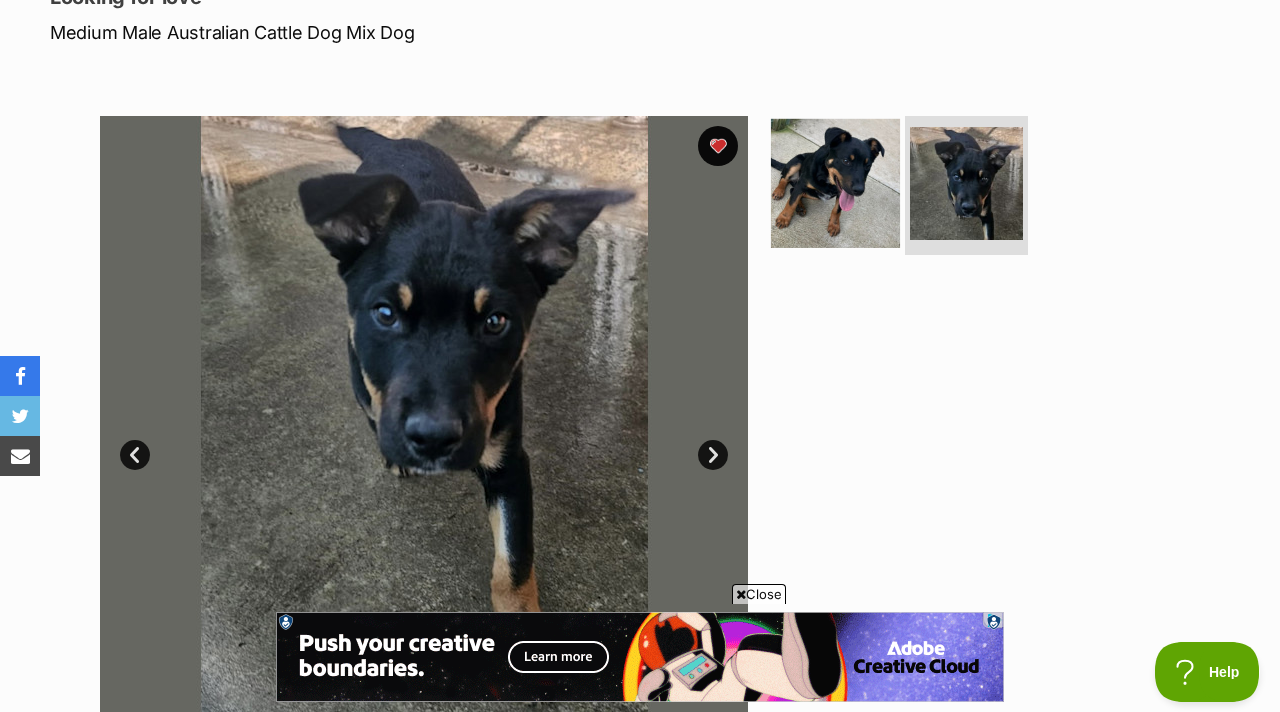 click at bounding box center [835, 182] 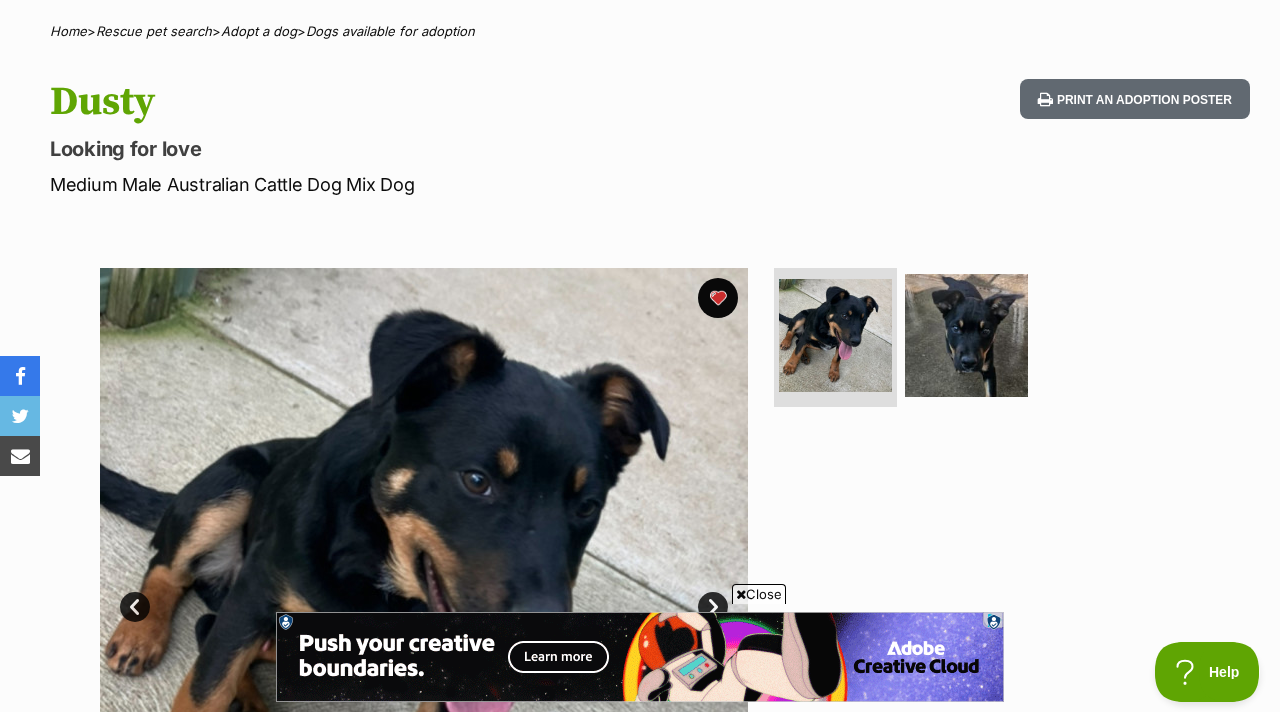 scroll, scrollTop: 185, scrollLeft: 0, axis: vertical 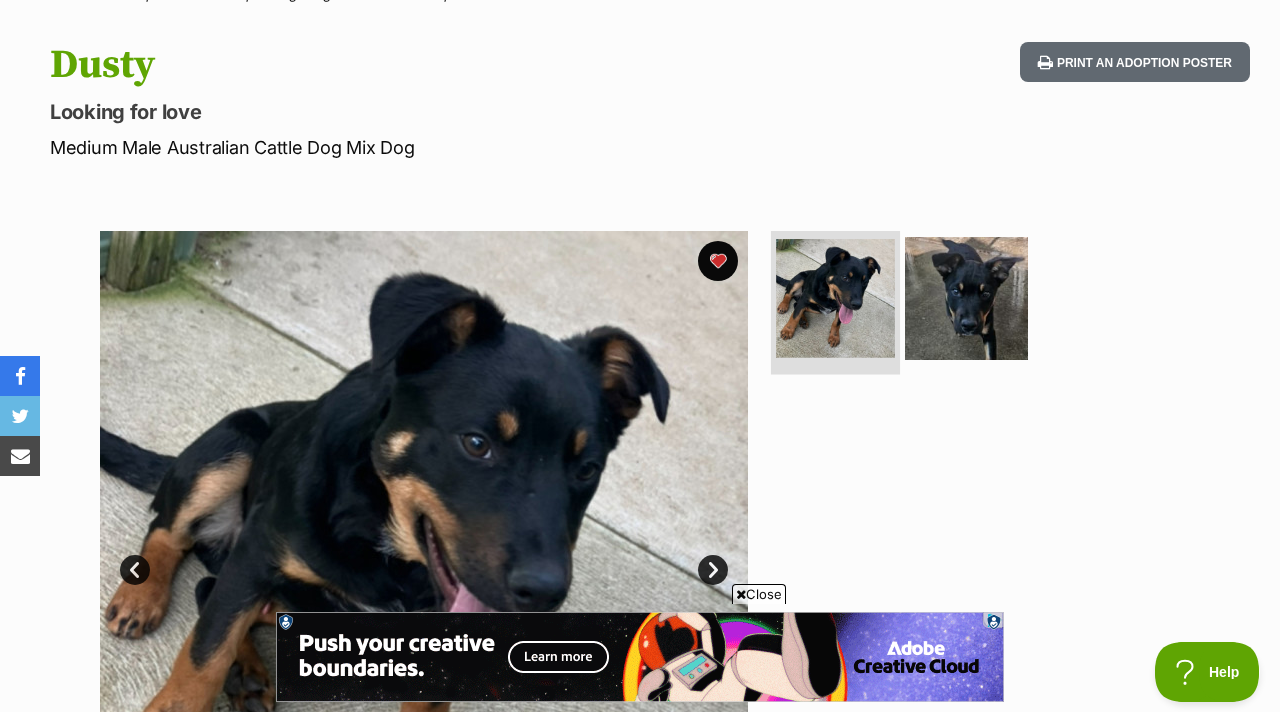 click at bounding box center (835, 298) 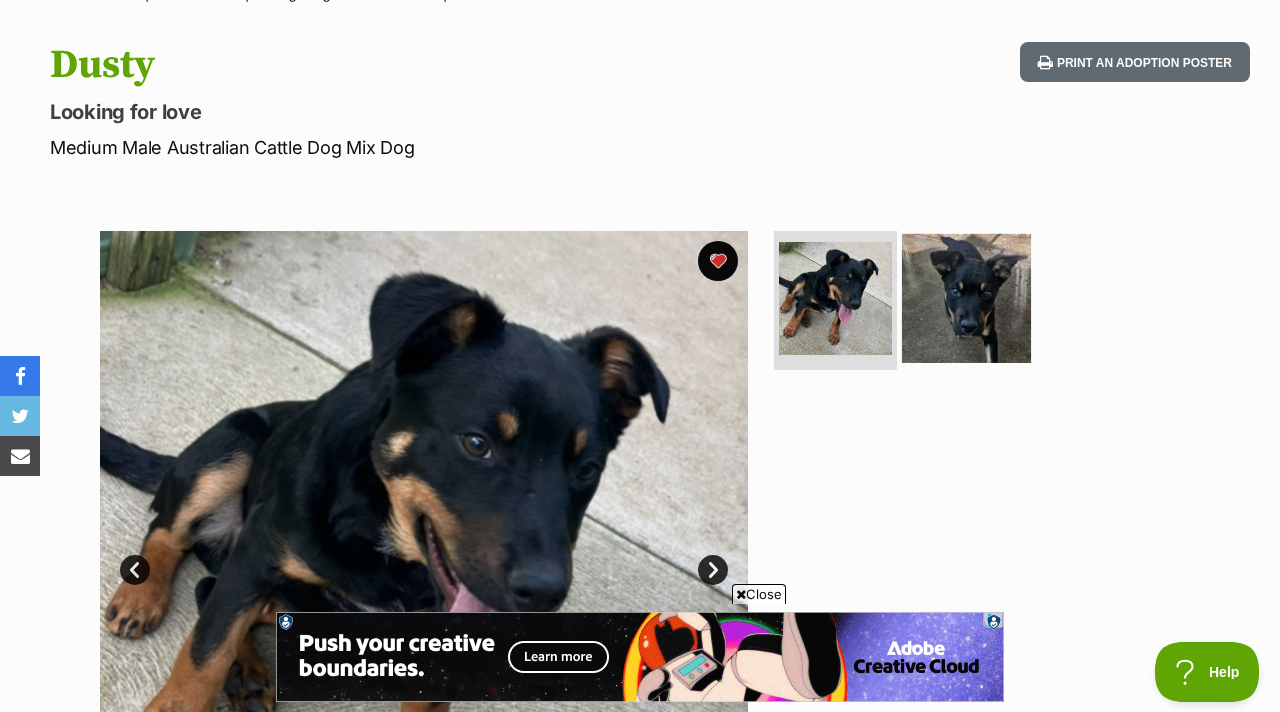 click at bounding box center (966, 297) 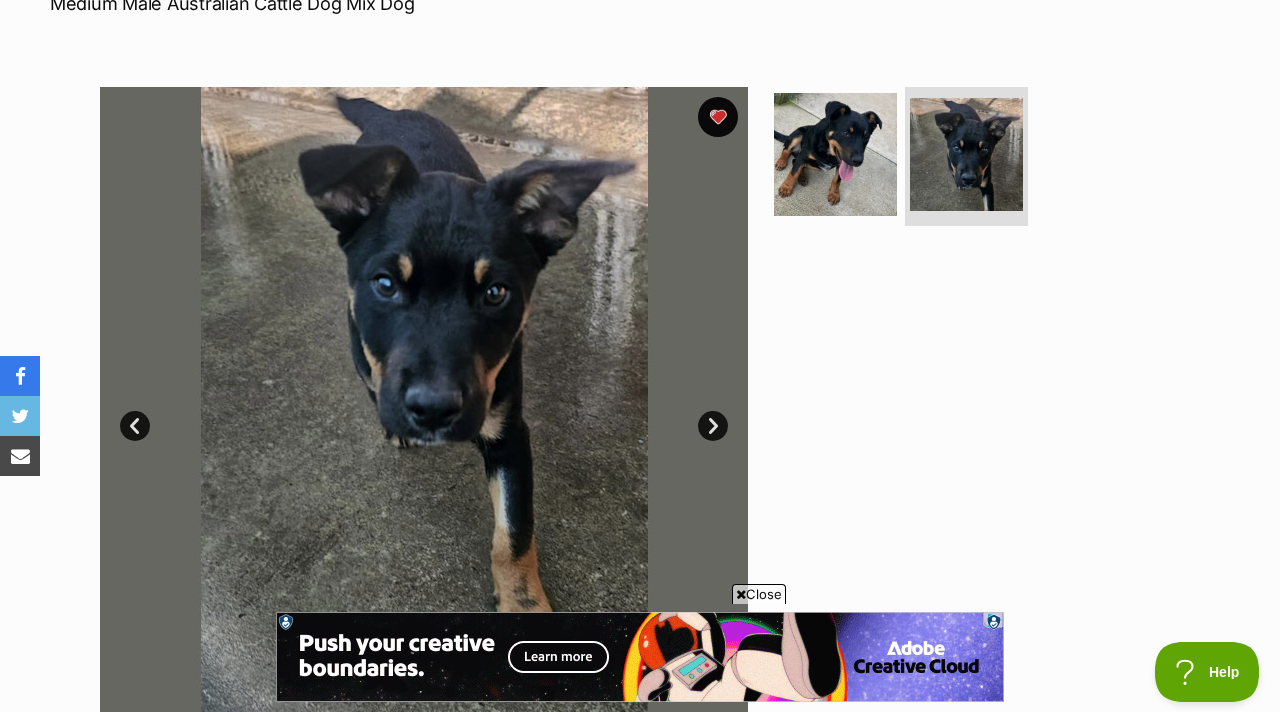 scroll, scrollTop: 336, scrollLeft: 0, axis: vertical 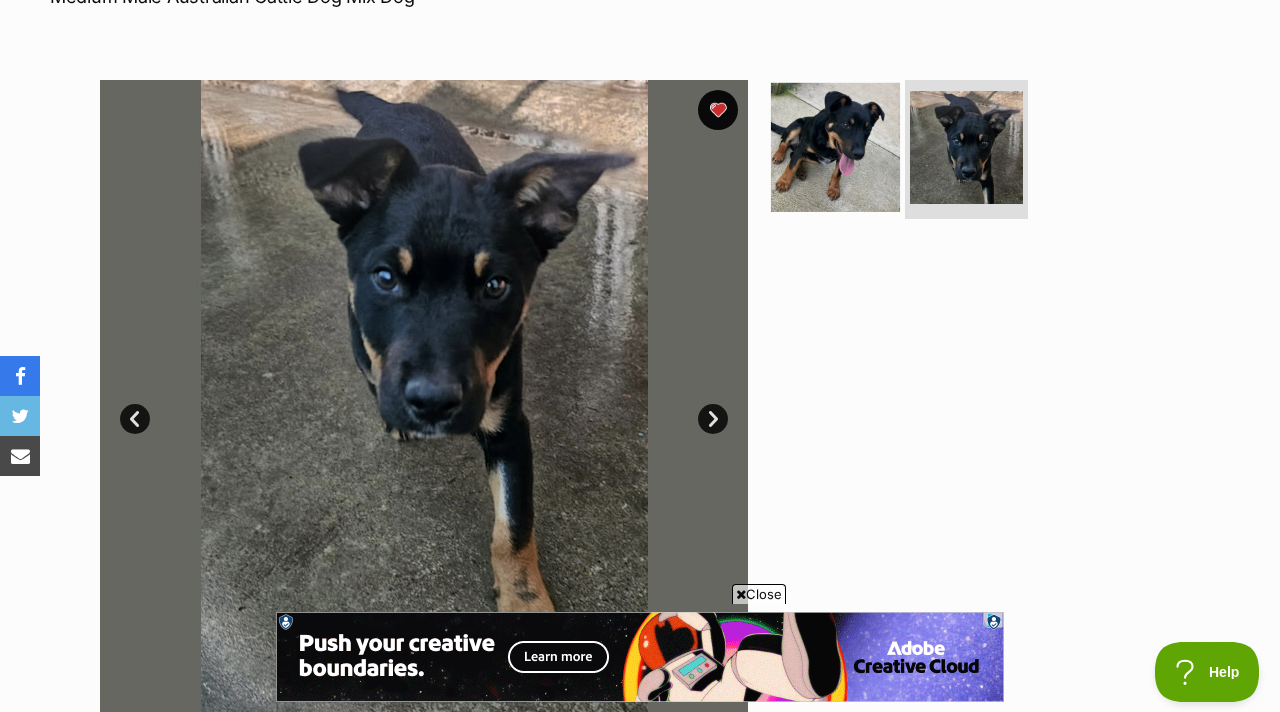 click at bounding box center (835, 146) 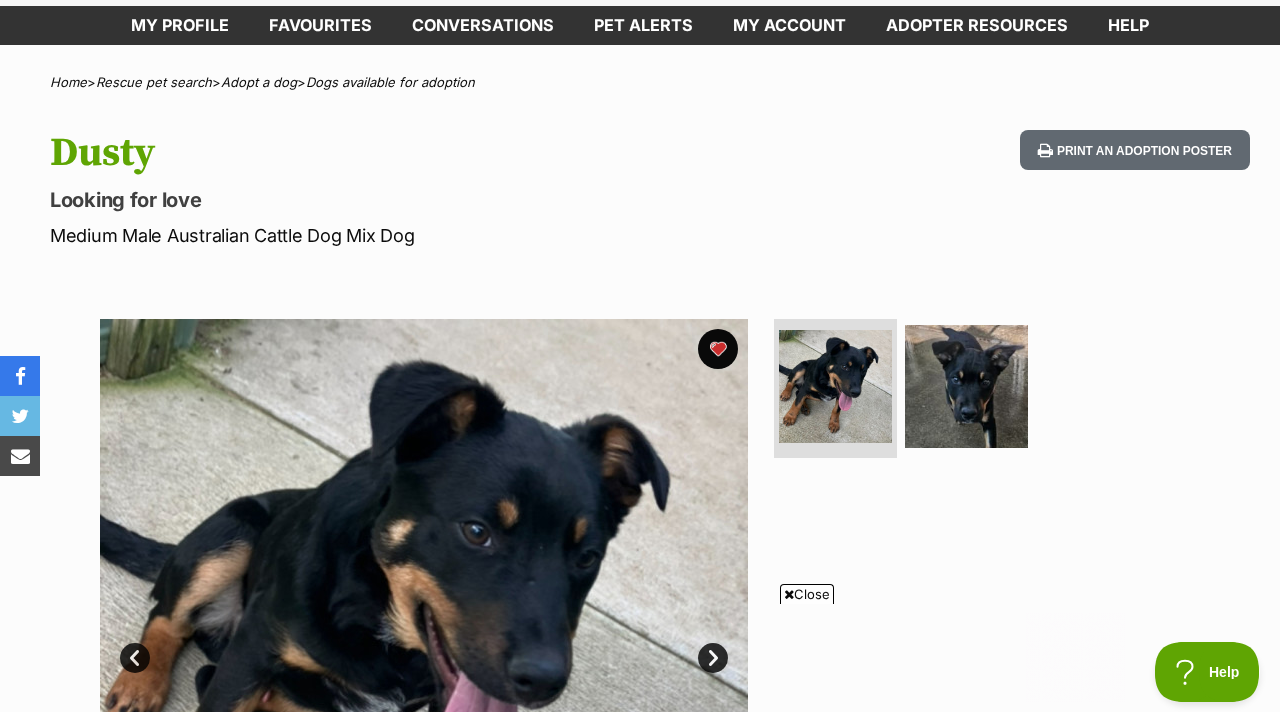 scroll, scrollTop: 93, scrollLeft: 0, axis: vertical 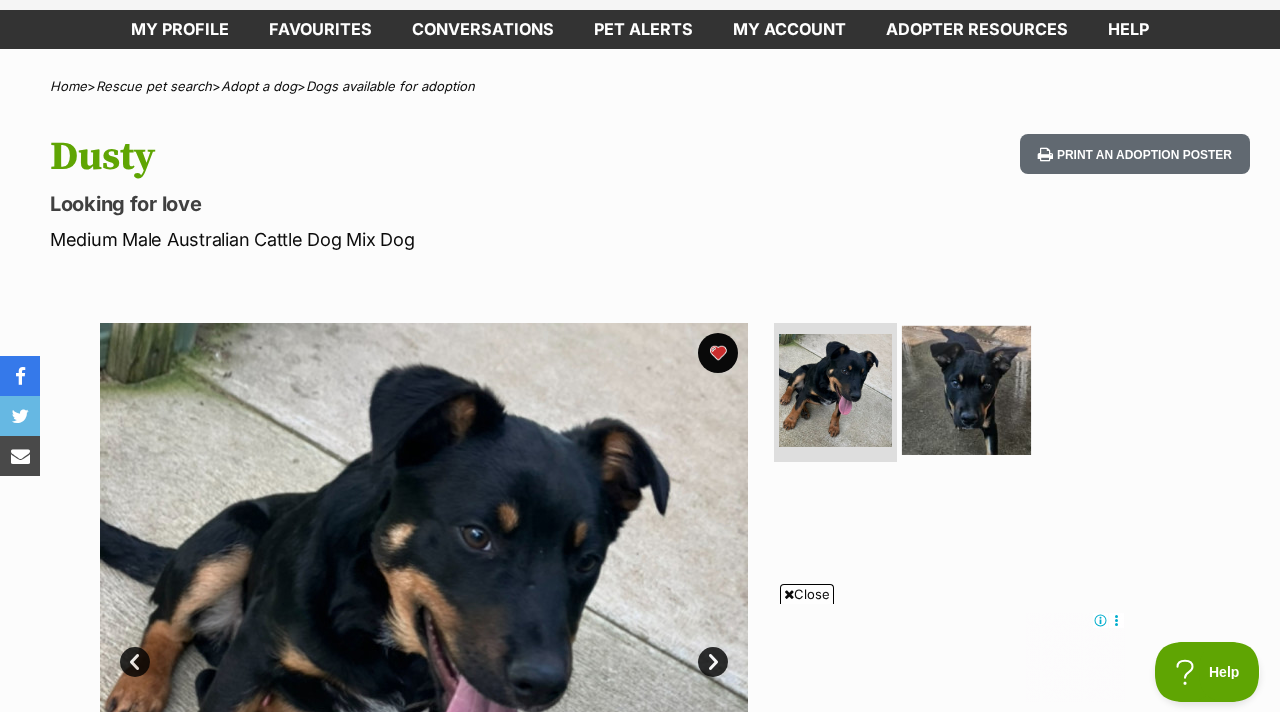 click at bounding box center (966, 389) 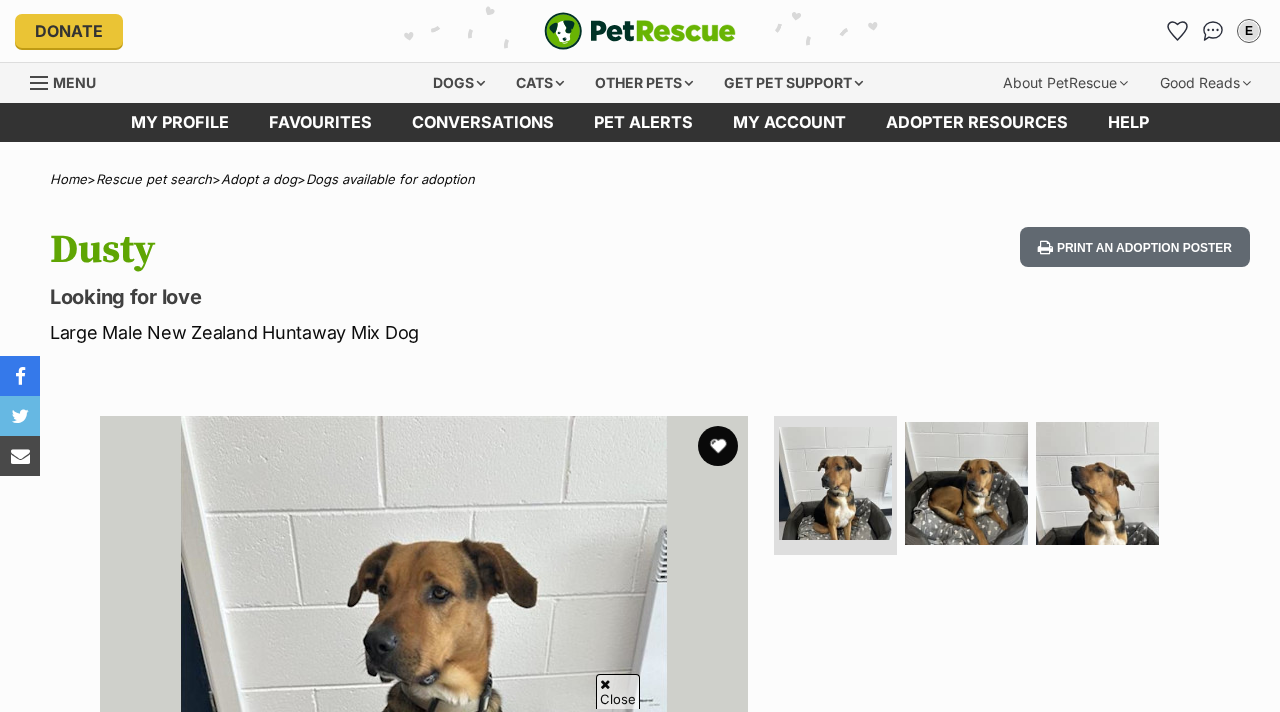 scroll, scrollTop: 594, scrollLeft: 0, axis: vertical 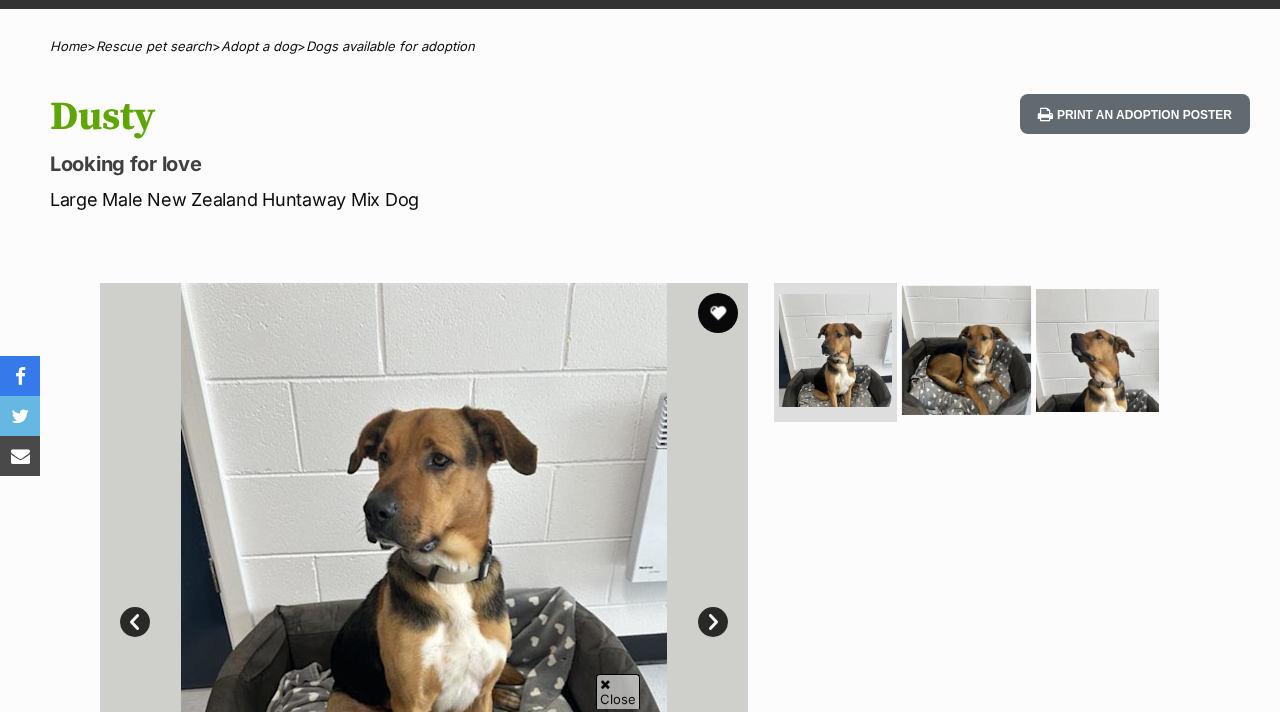 click at bounding box center [966, 349] 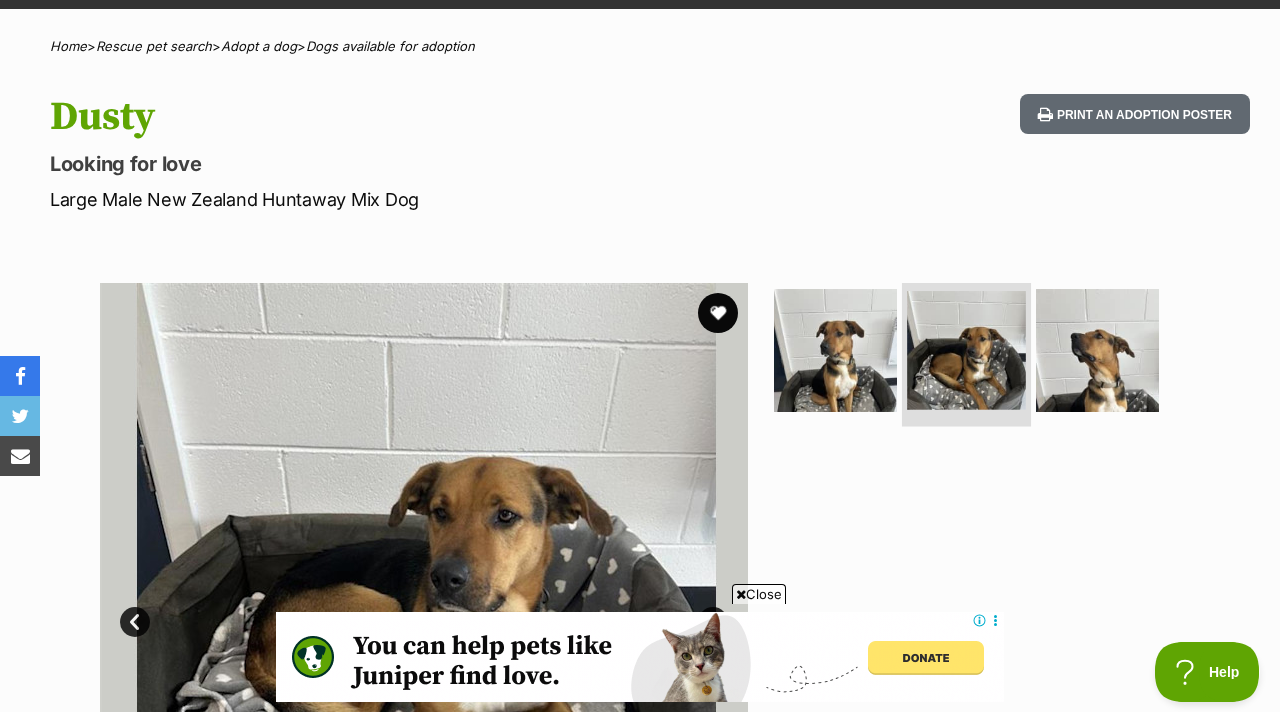 scroll, scrollTop: 0, scrollLeft: 0, axis: both 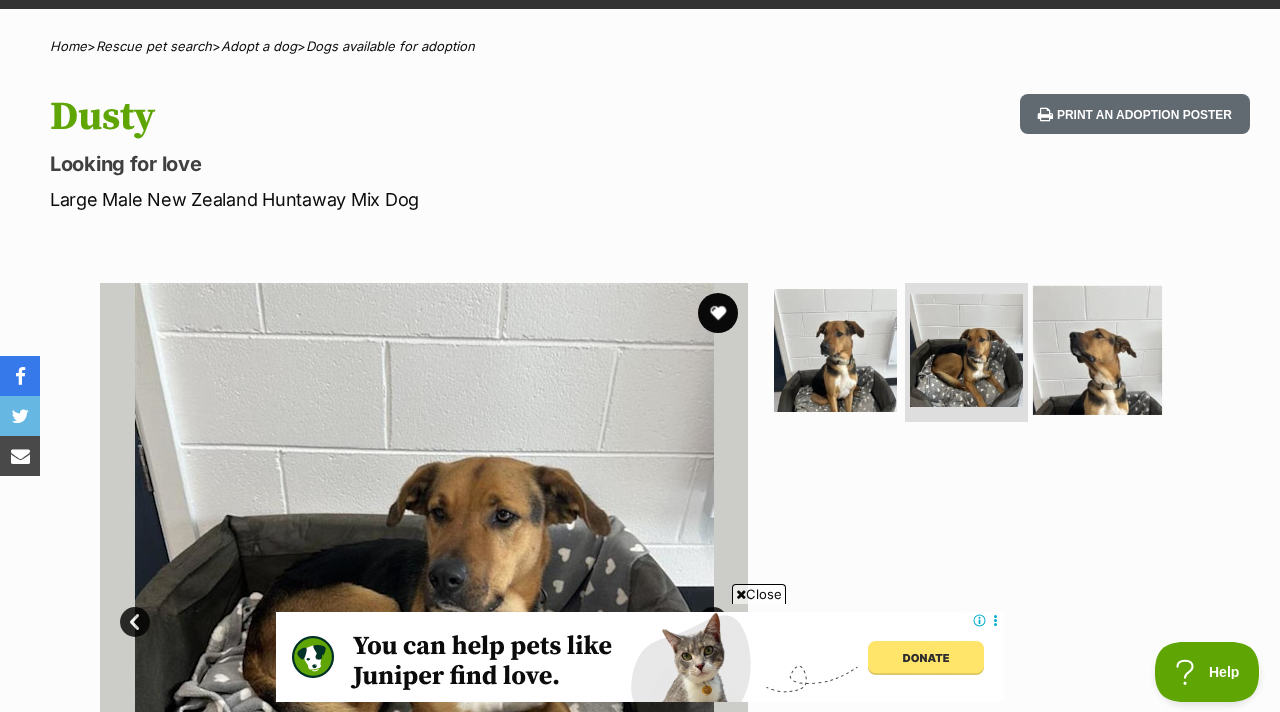 click at bounding box center [1097, 349] 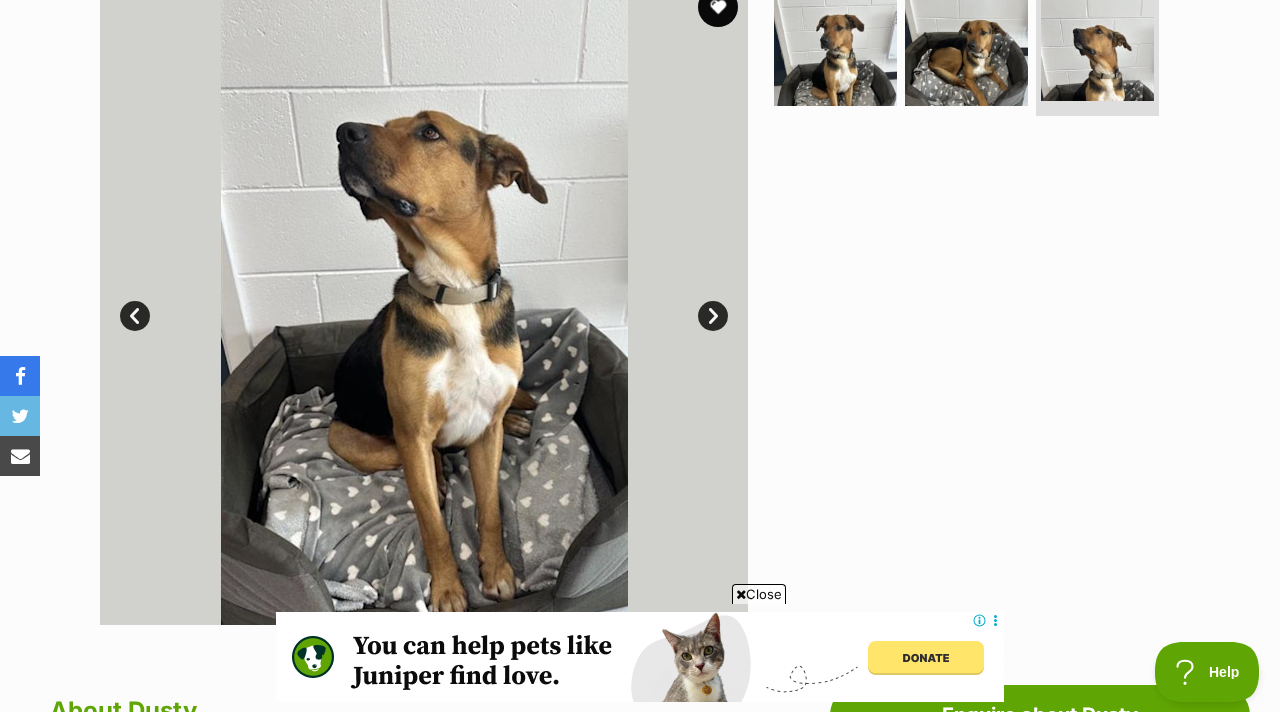 scroll, scrollTop: 0, scrollLeft: 0, axis: both 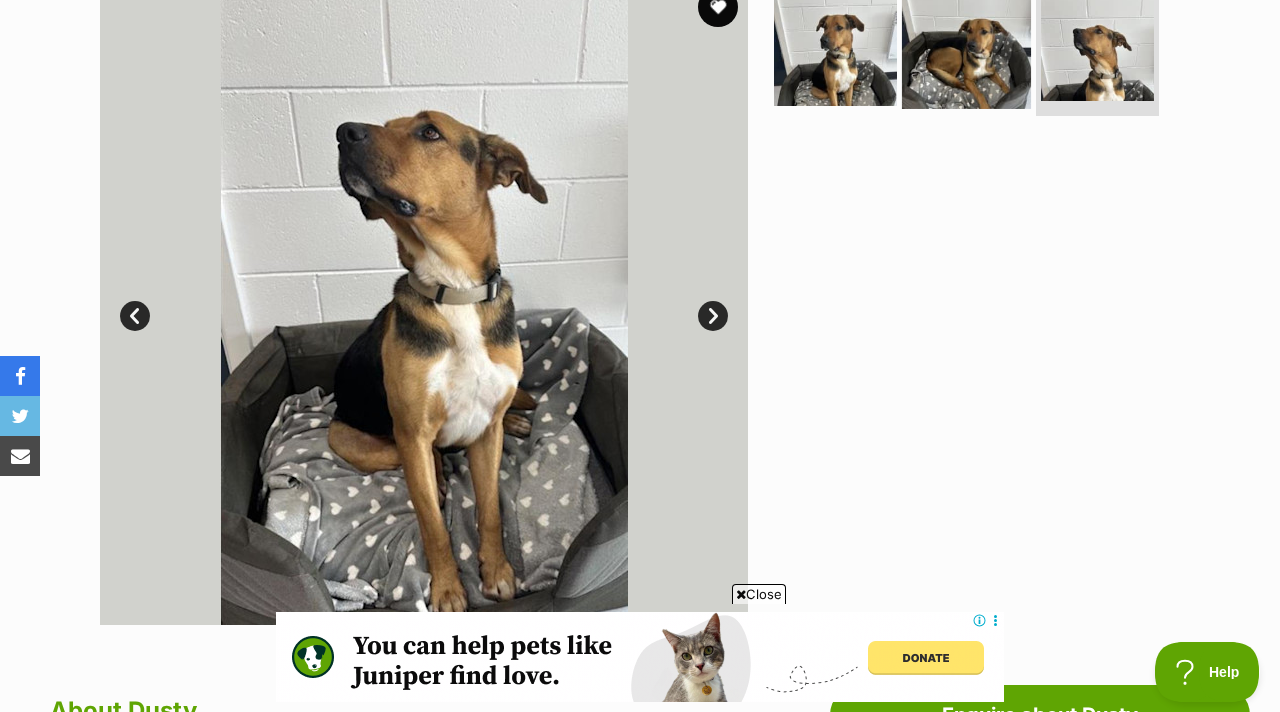 click at bounding box center (966, 43) 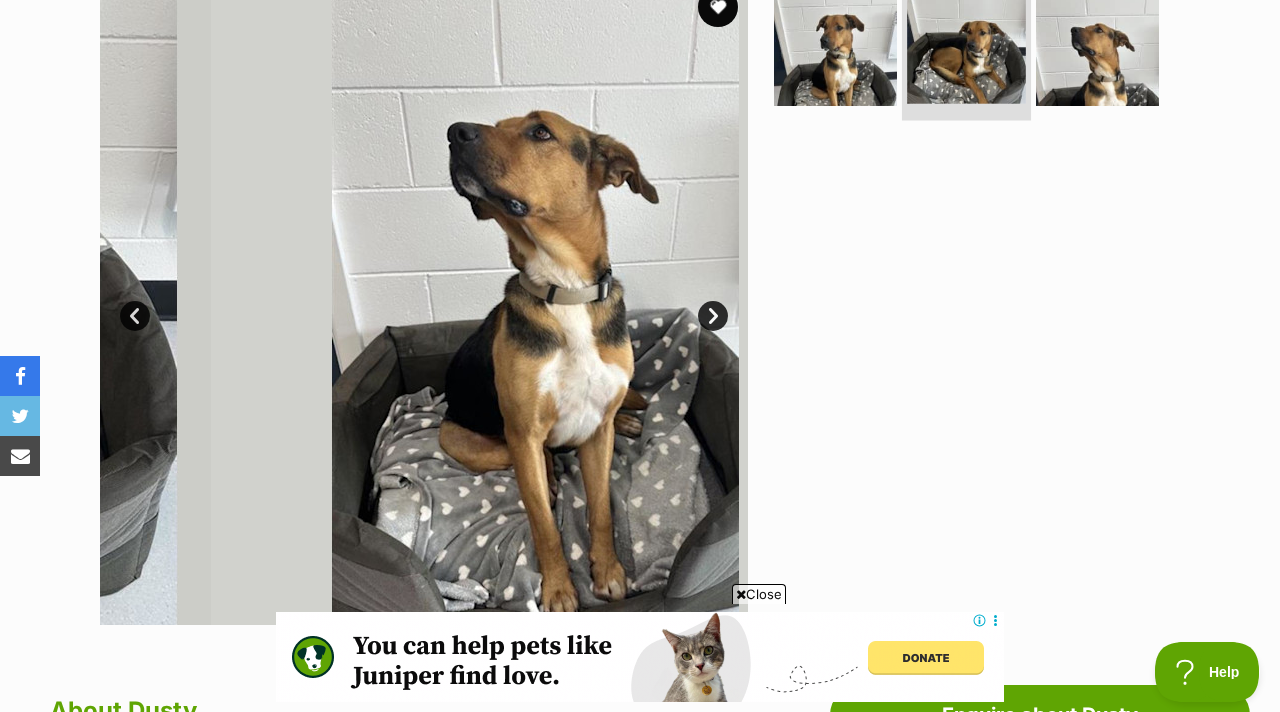 scroll, scrollTop: 0, scrollLeft: 0, axis: both 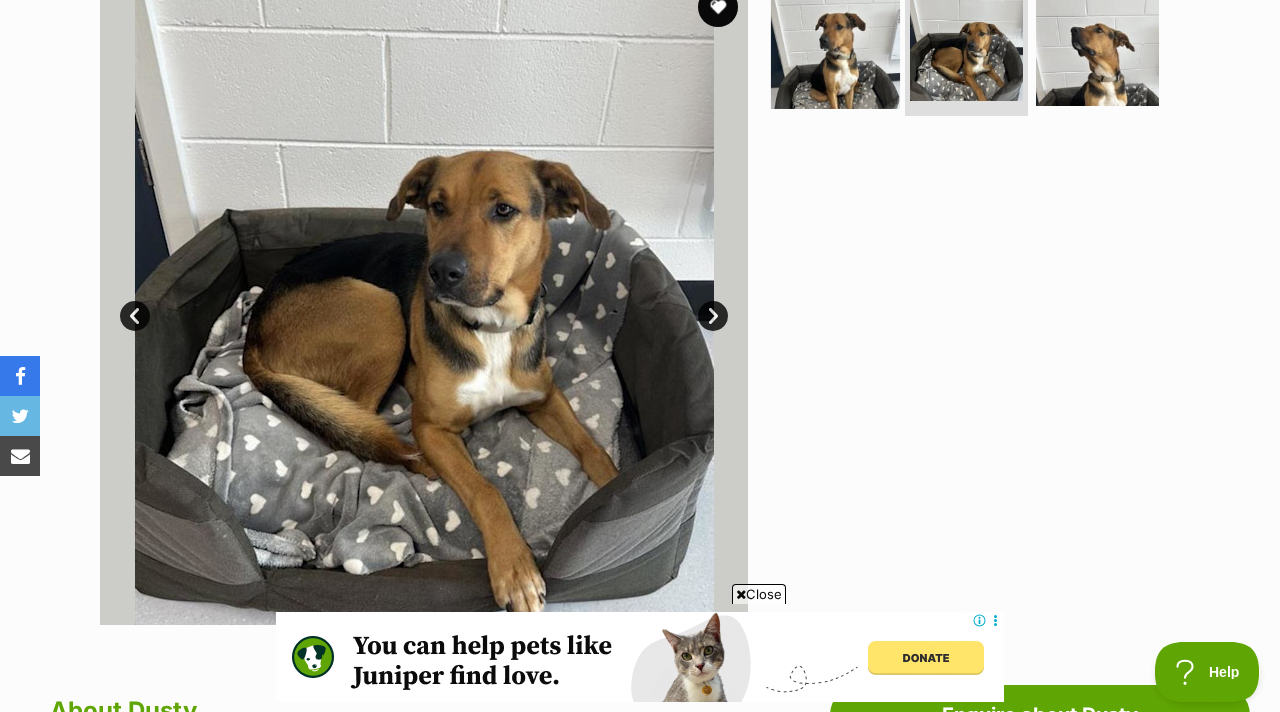 click at bounding box center [835, 43] 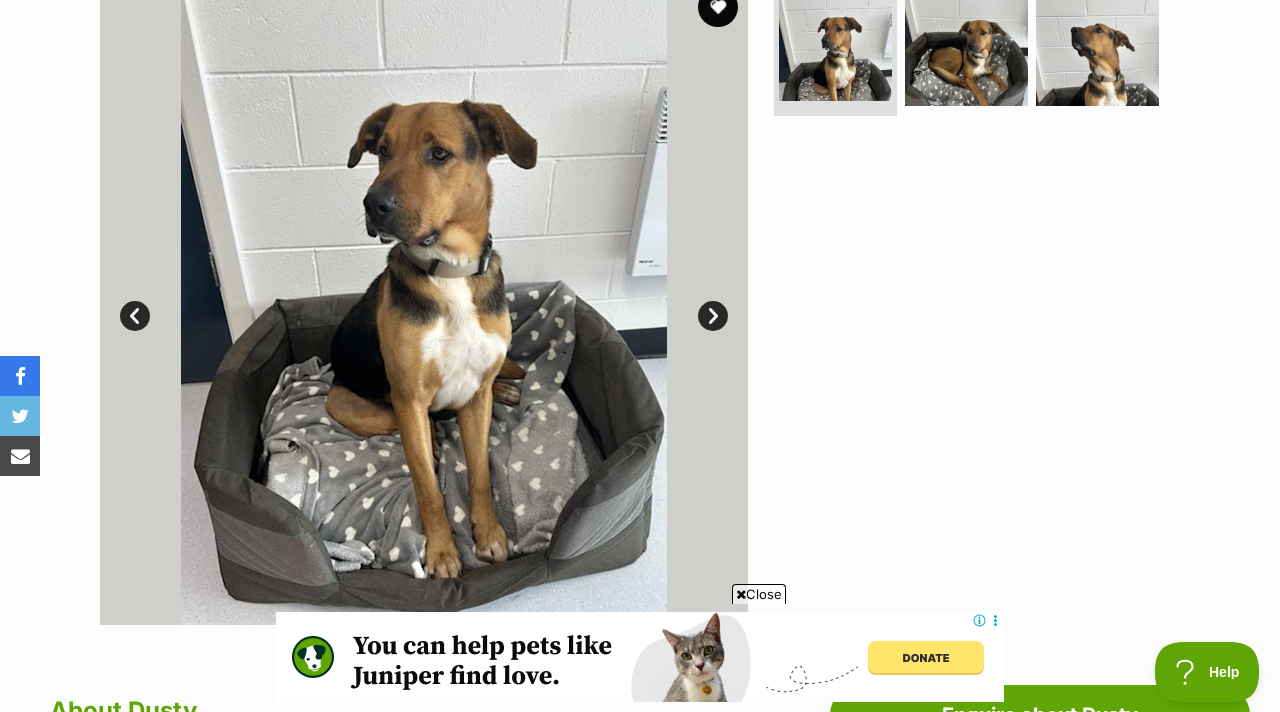 scroll, scrollTop: 0, scrollLeft: 0, axis: both 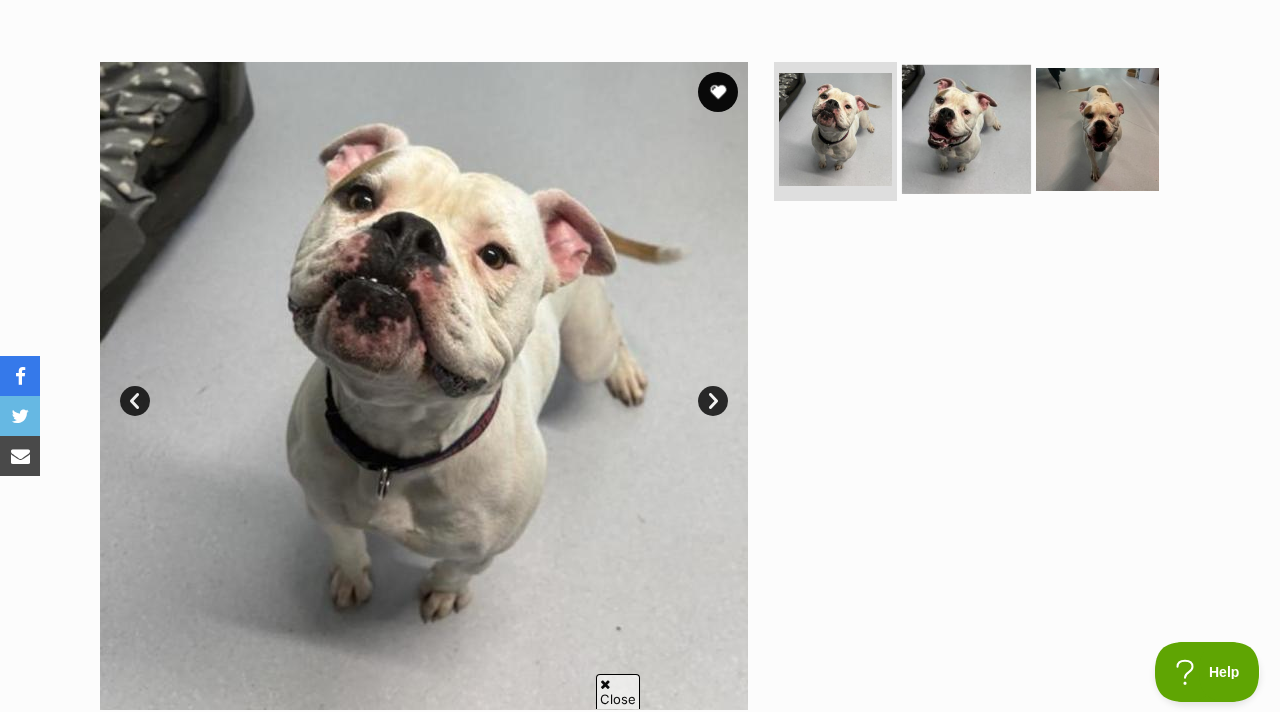 click at bounding box center [966, 128] 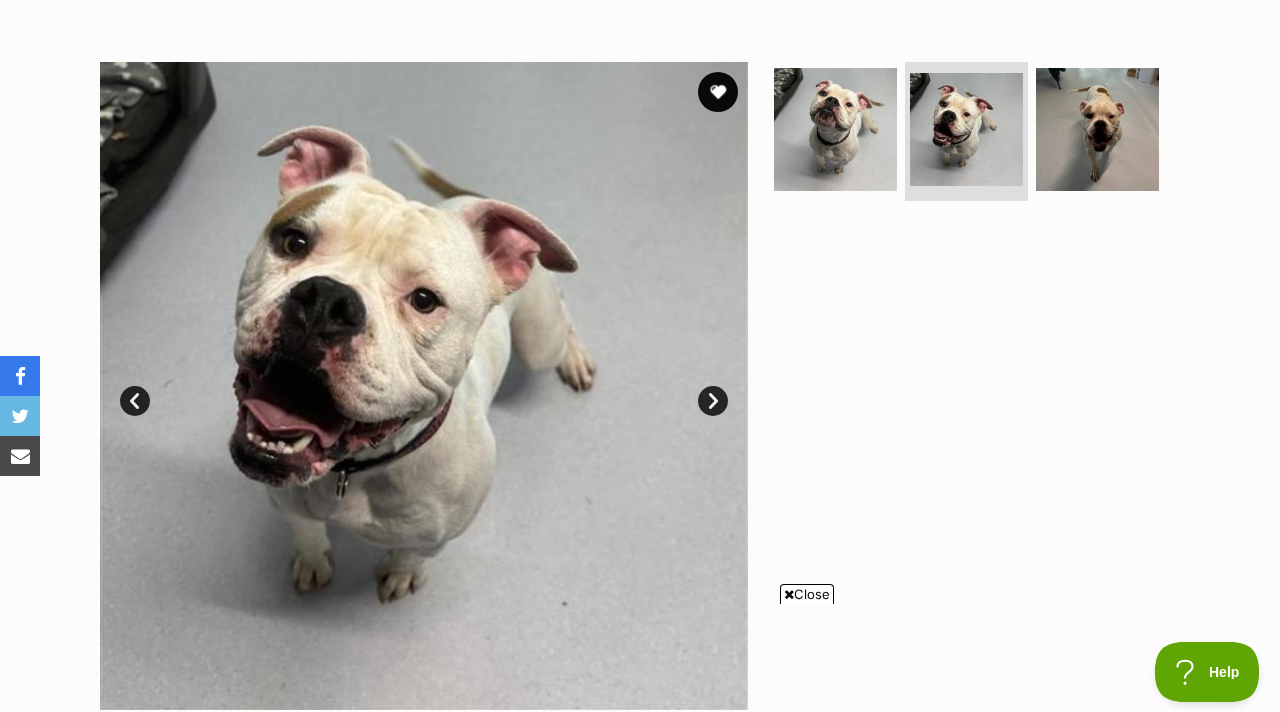 scroll, scrollTop: 0, scrollLeft: 0, axis: both 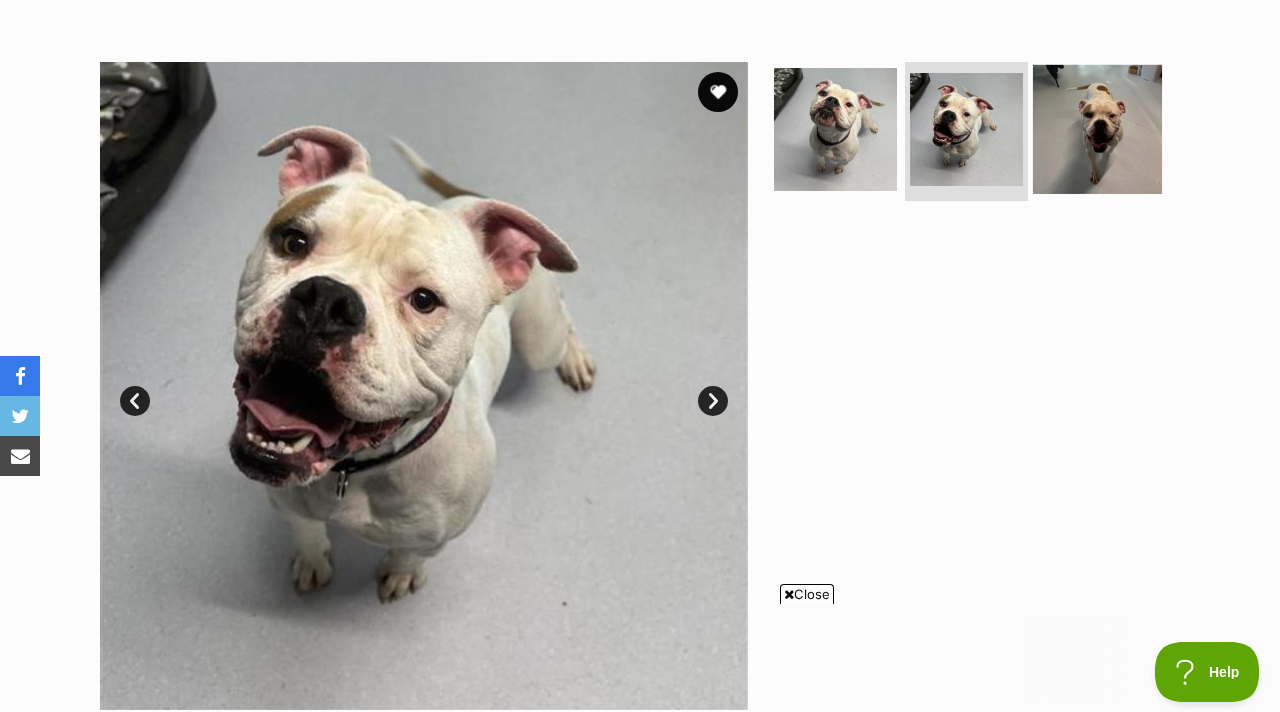 click at bounding box center (1097, 128) 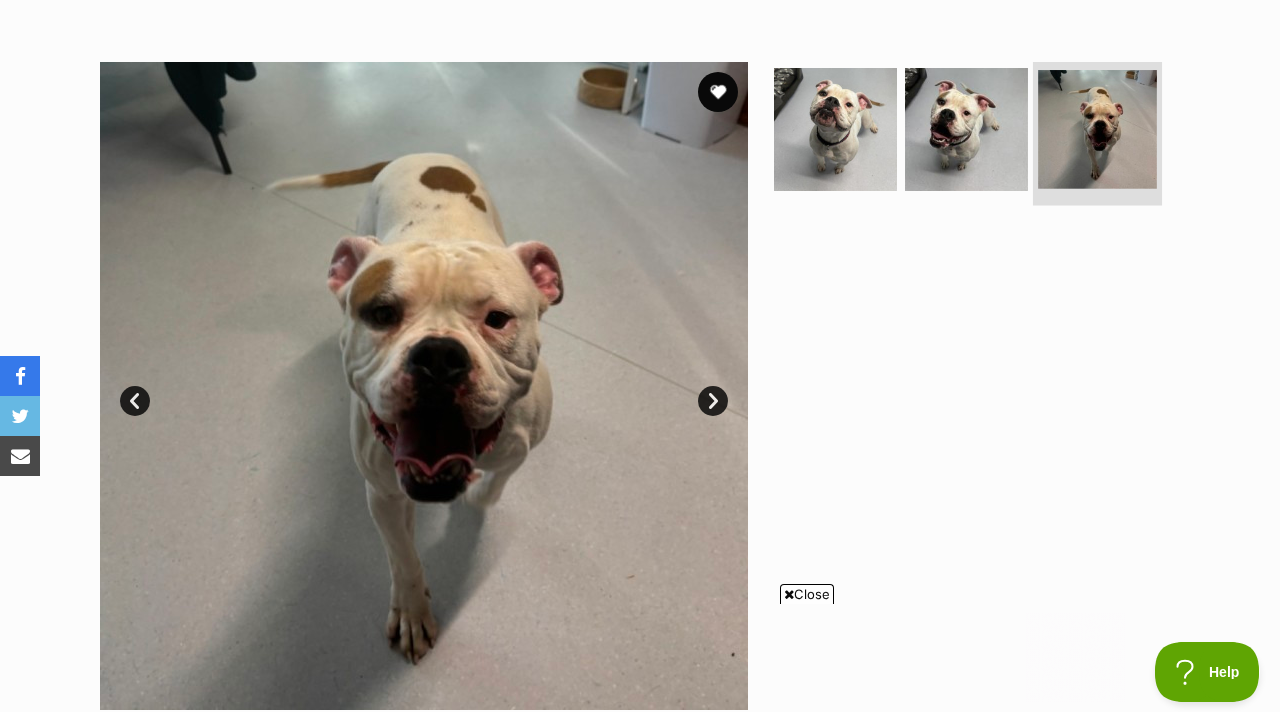 scroll, scrollTop: 0, scrollLeft: 0, axis: both 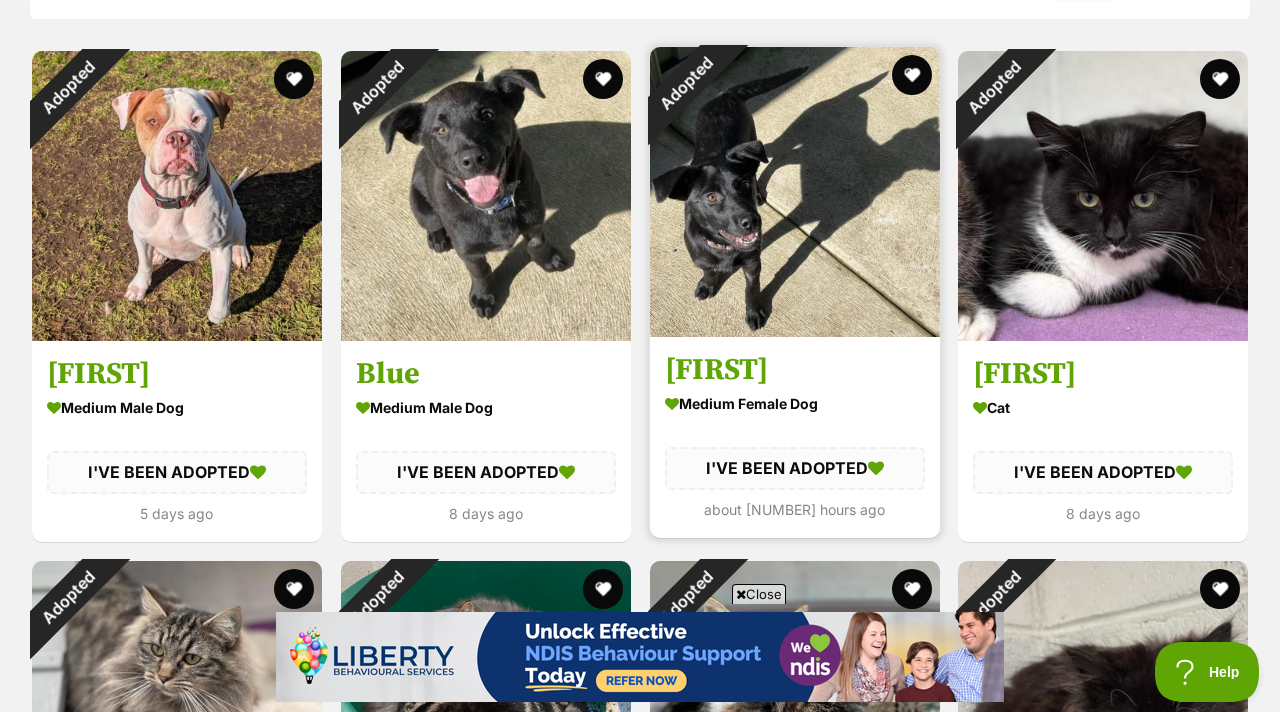 click at bounding box center [795, 192] 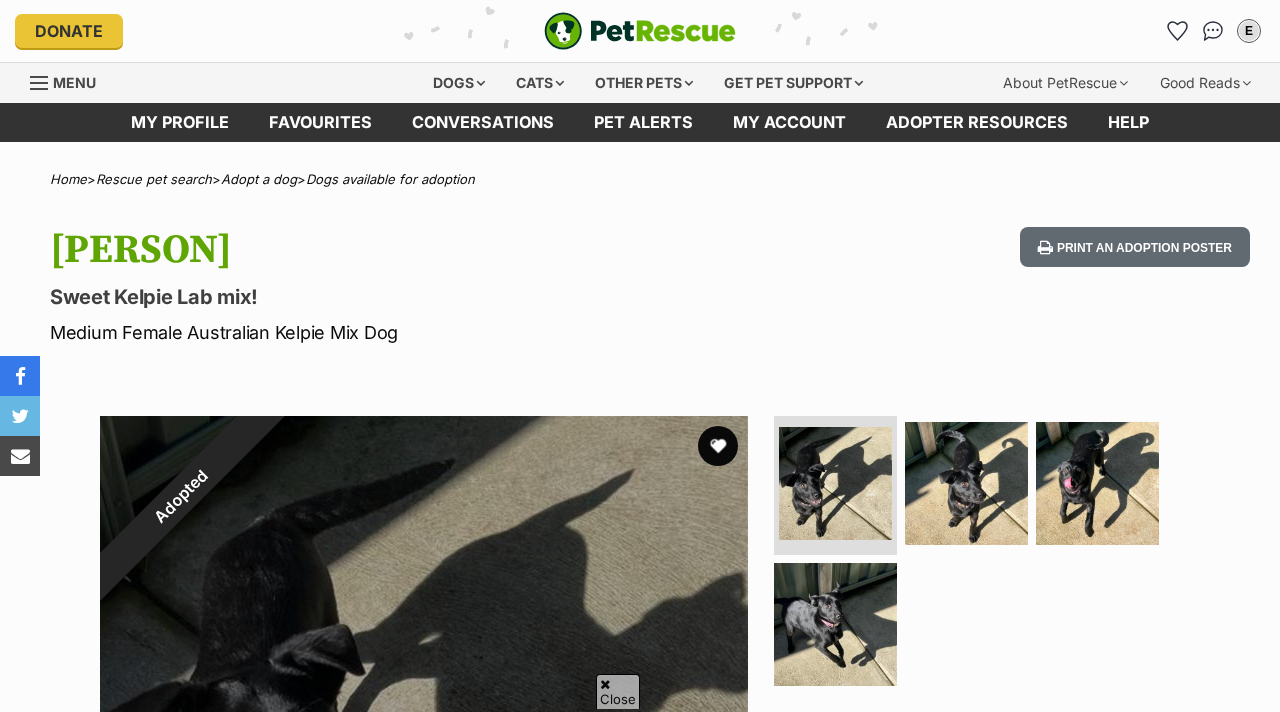 scroll, scrollTop: 181, scrollLeft: 0, axis: vertical 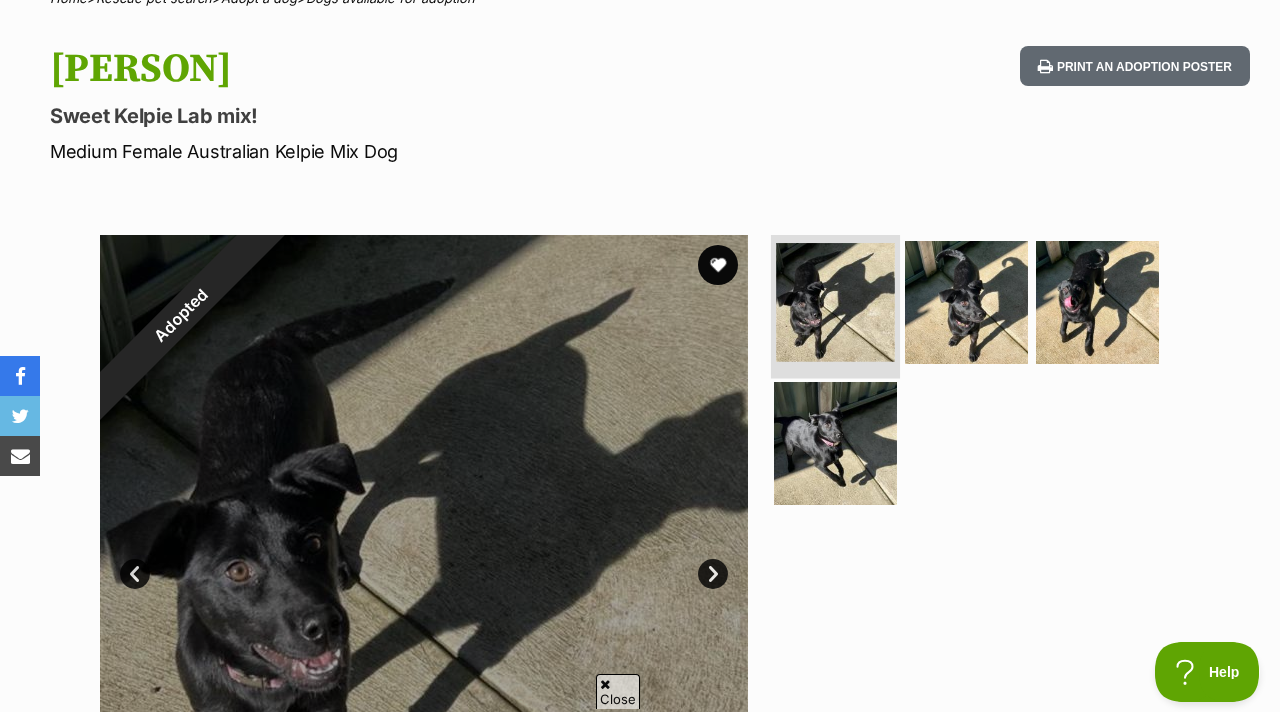 click at bounding box center [835, 302] 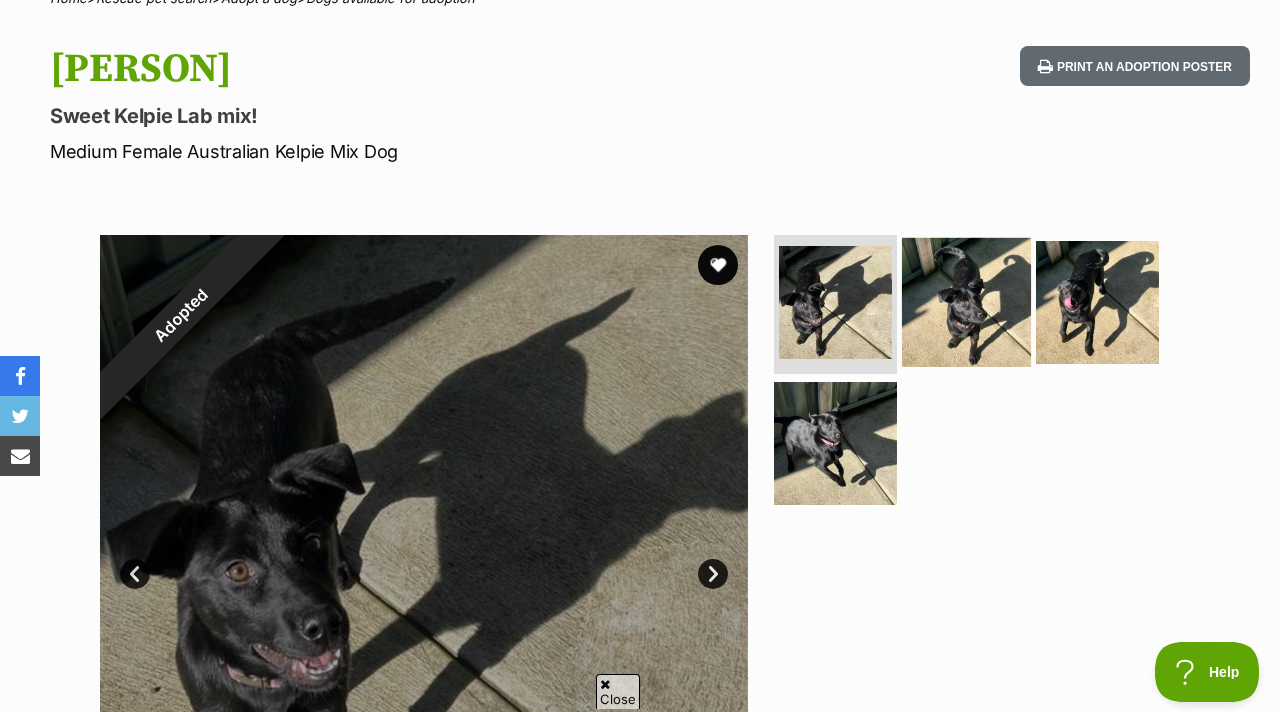 scroll, scrollTop: 0, scrollLeft: 0, axis: both 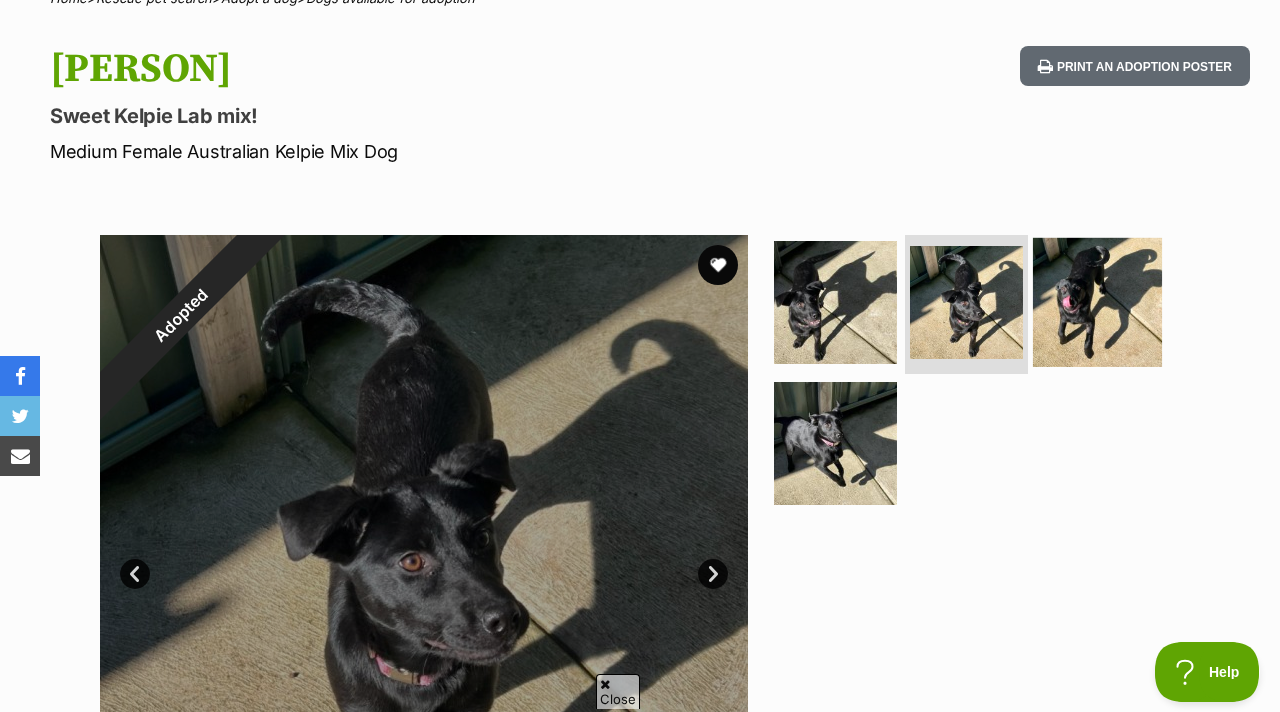 click at bounding box center [1097, 301] 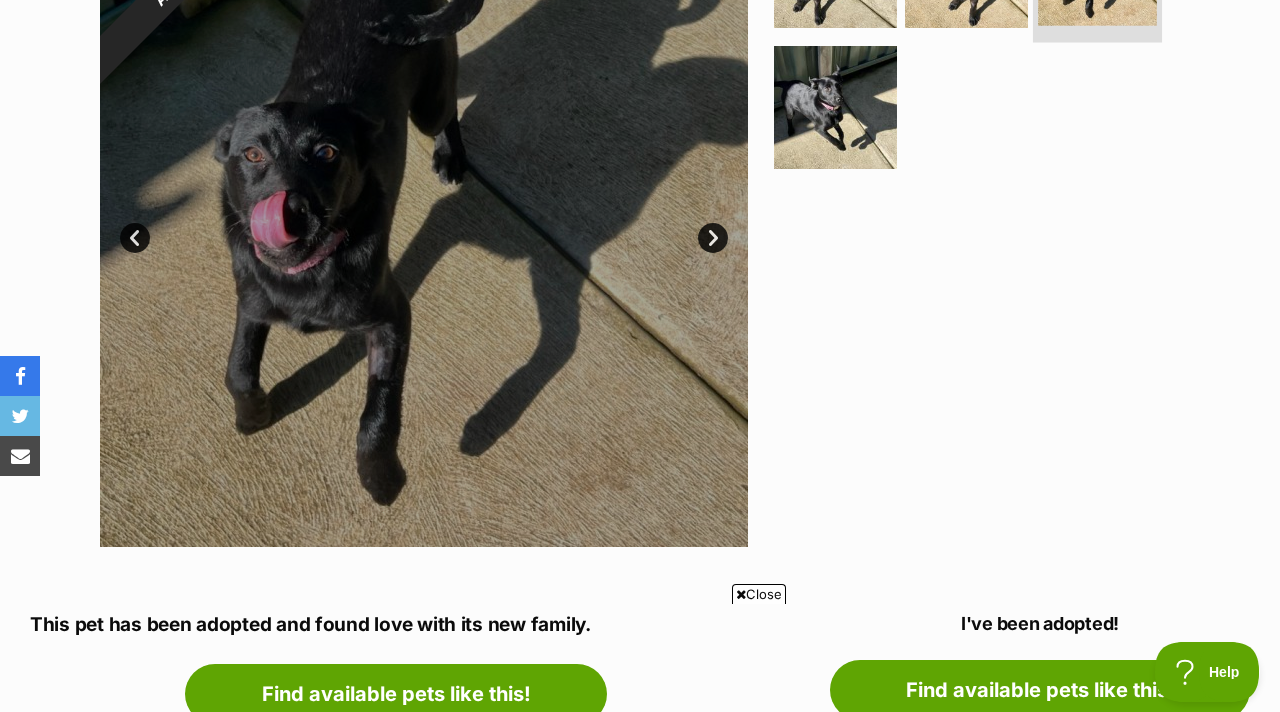 scroll, scrollTop: 729, scrollLeft: 0, axis: vertical 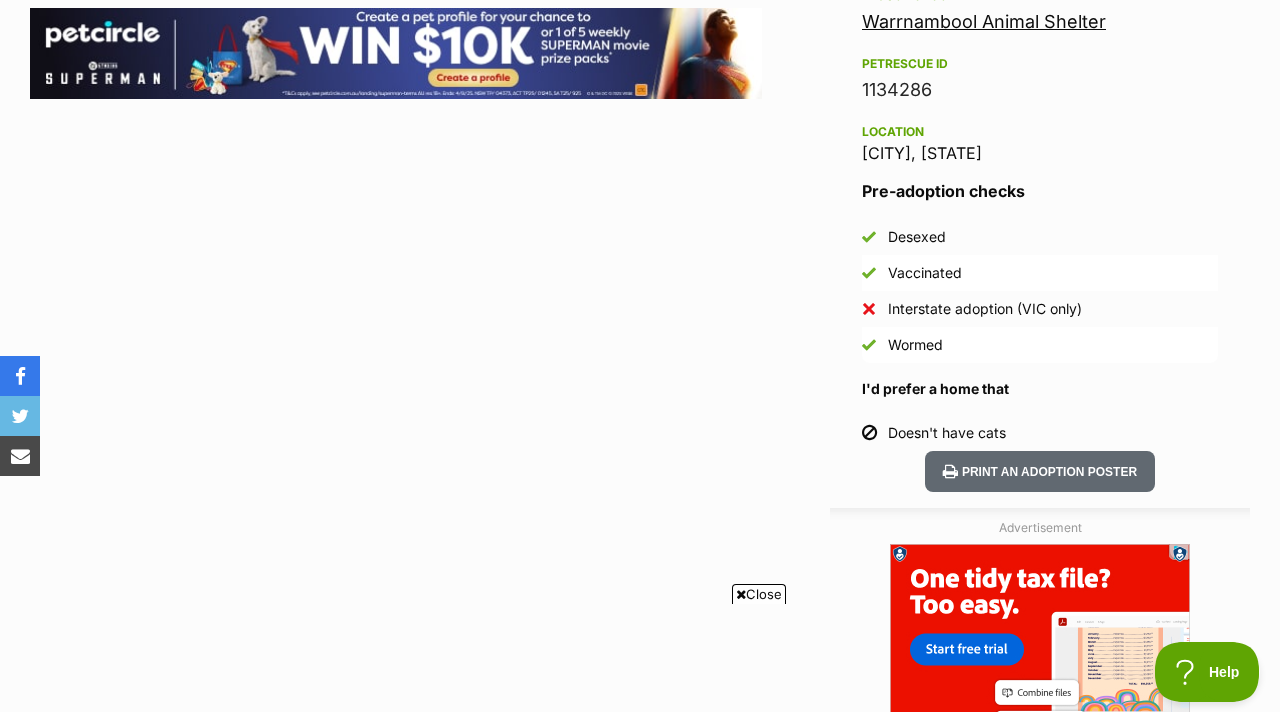 click on "Print an adoption poster" at bounding box center (1040, 471) 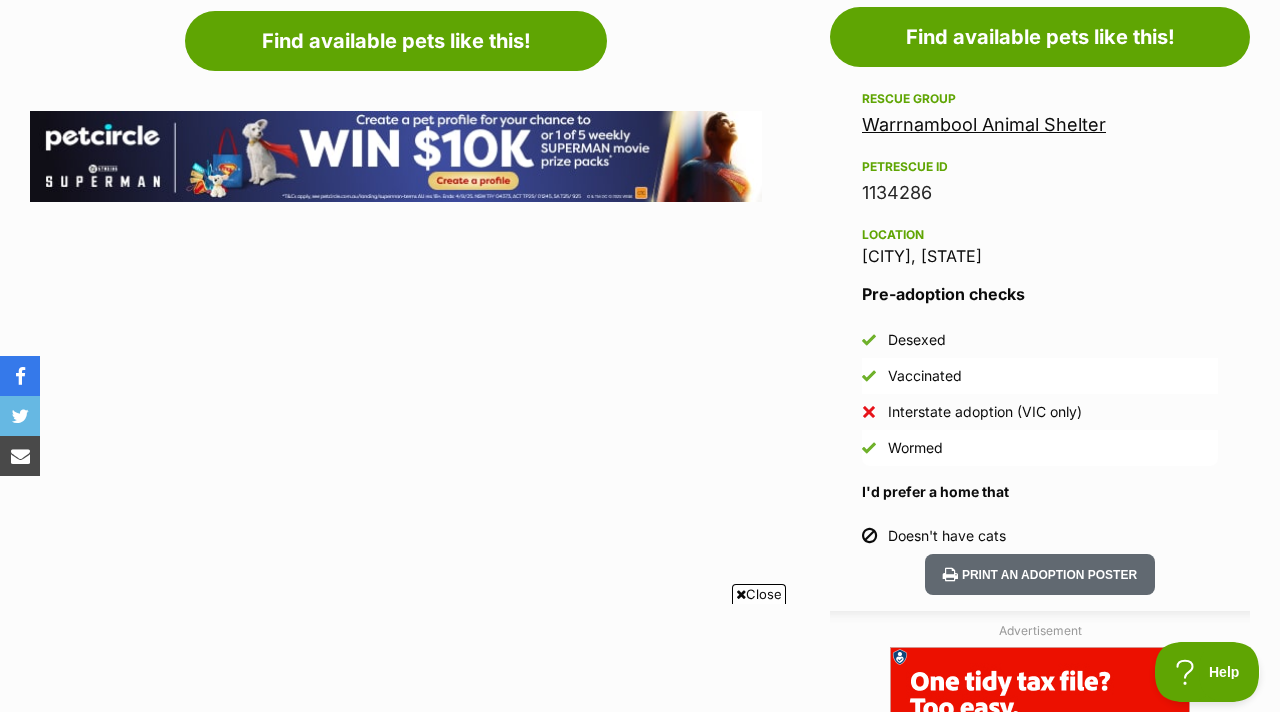 scroll, scrollTop: 1136, scrollLeft: 0, axis: vertical 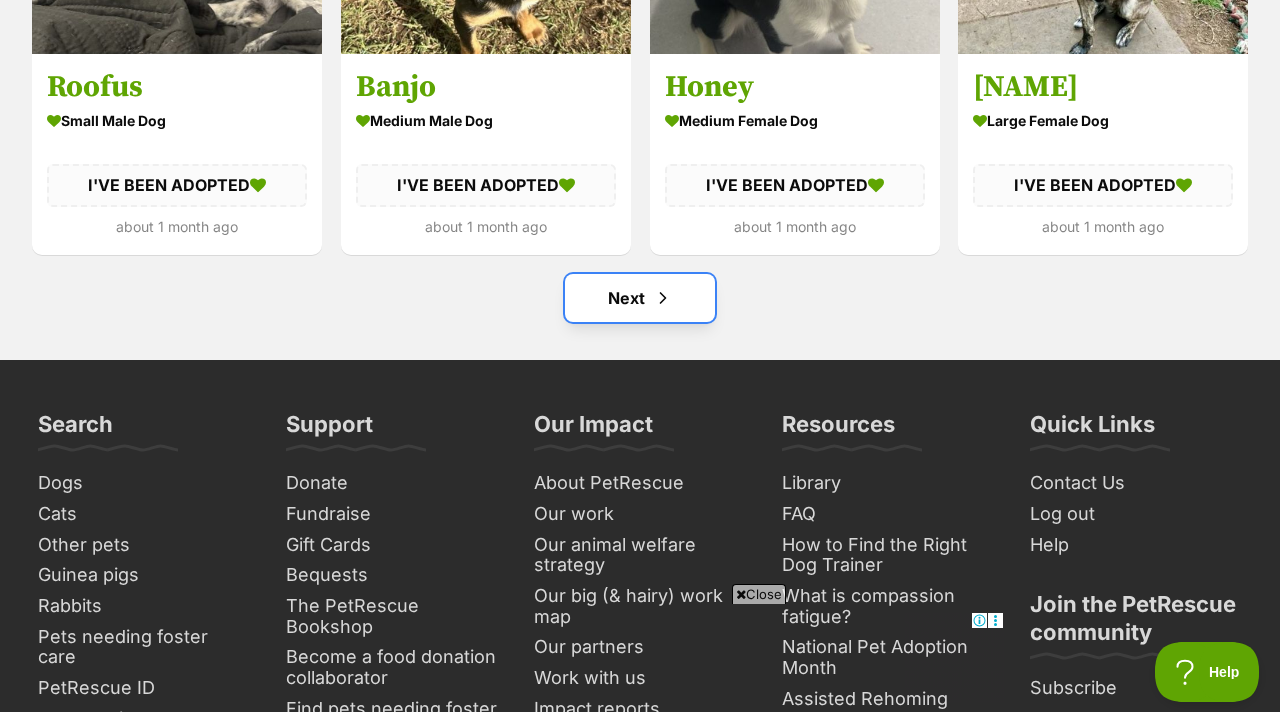 click at bounding box center [663, 298] 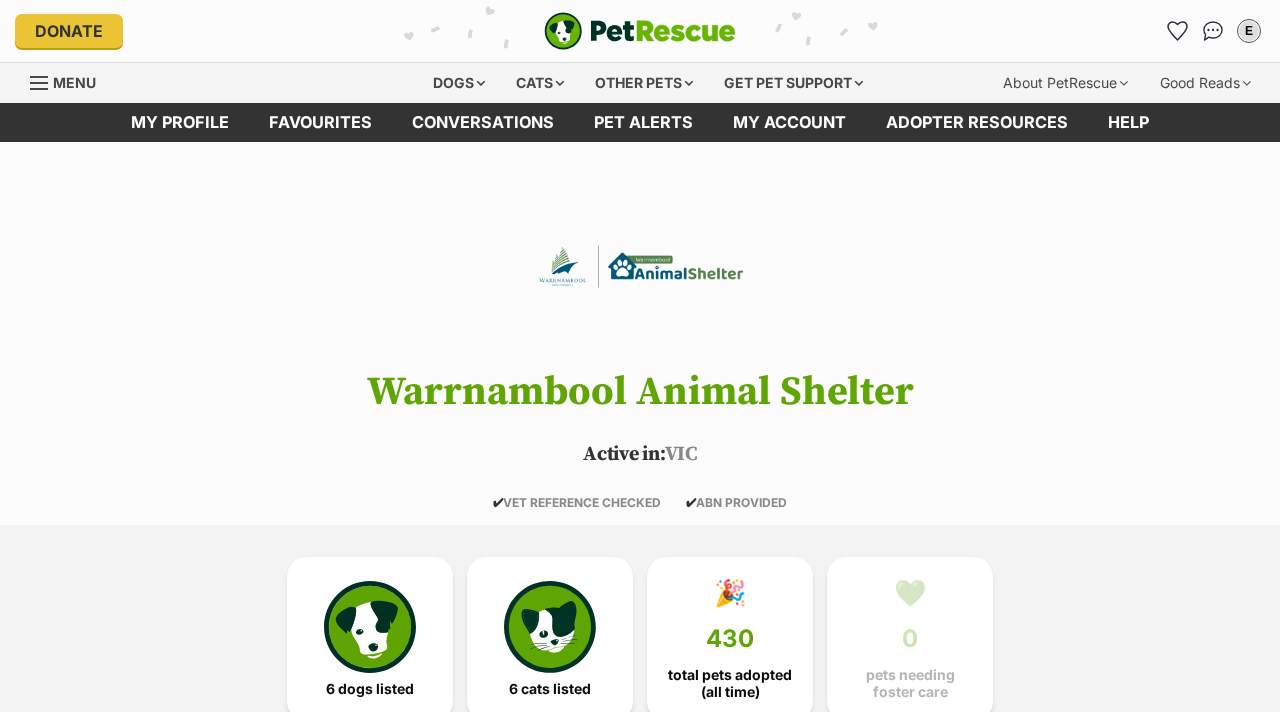 scroll, scrollTop: 0, scrollLeft: 0, axis: both 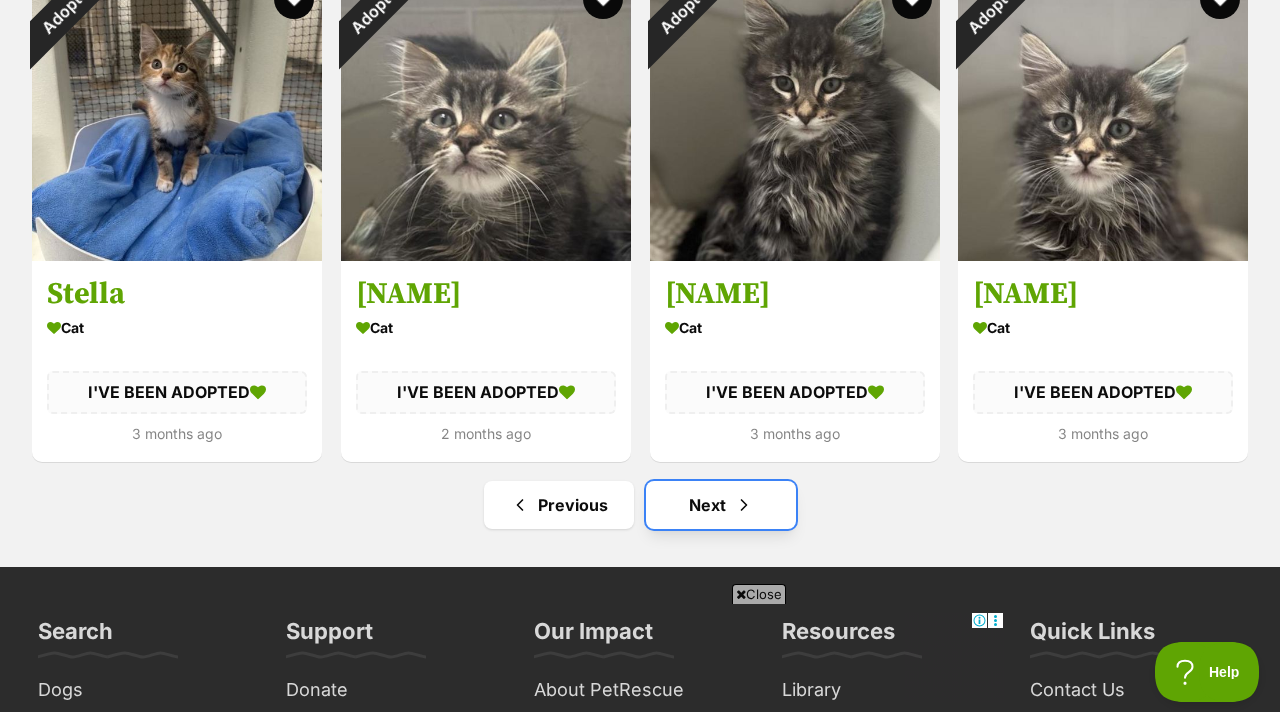 click on "Next" at bounding box center [721, 505] 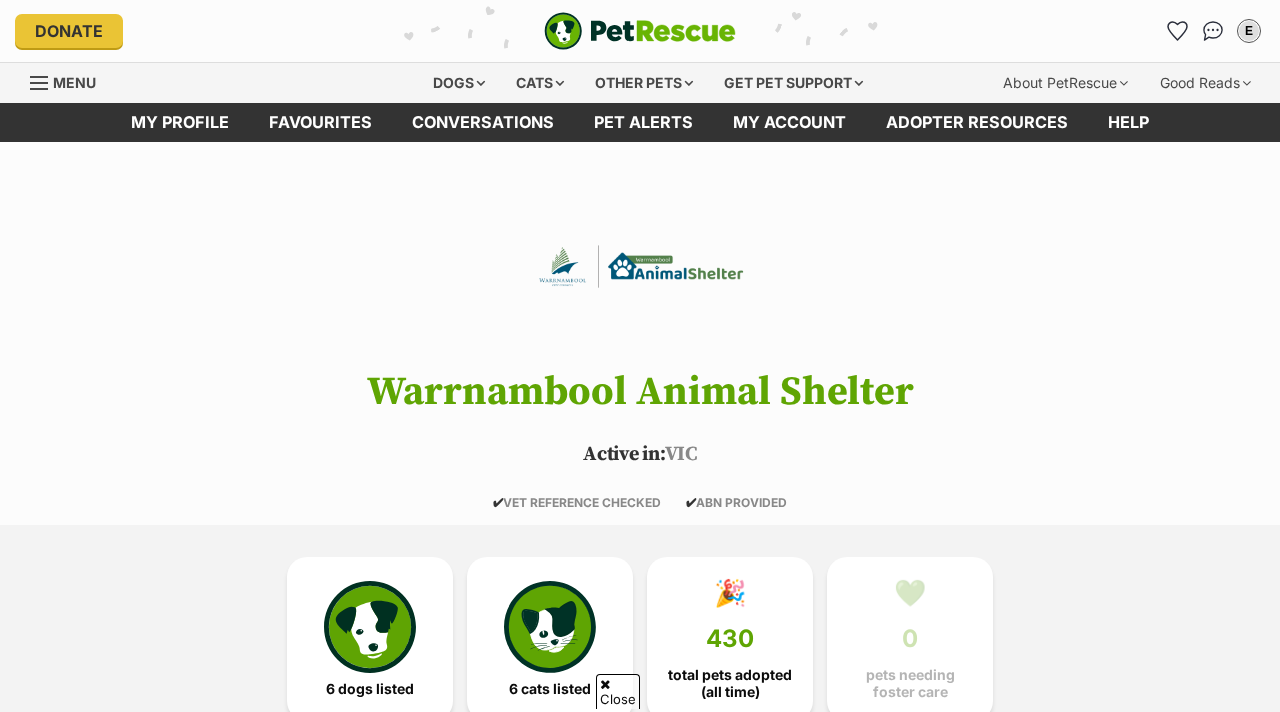 scroll, scrollTop: 2555, scrollLeft: 0, axis: vertical 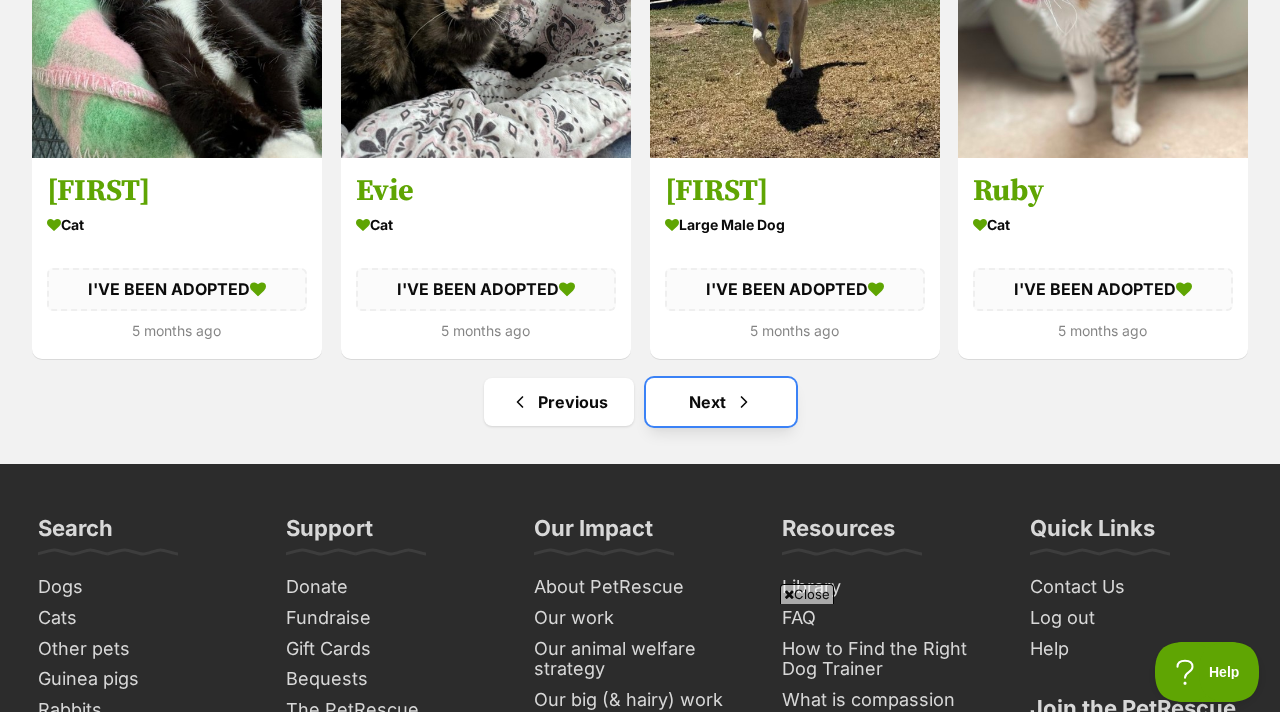 click on "Next" at bounding box center [721, 402] 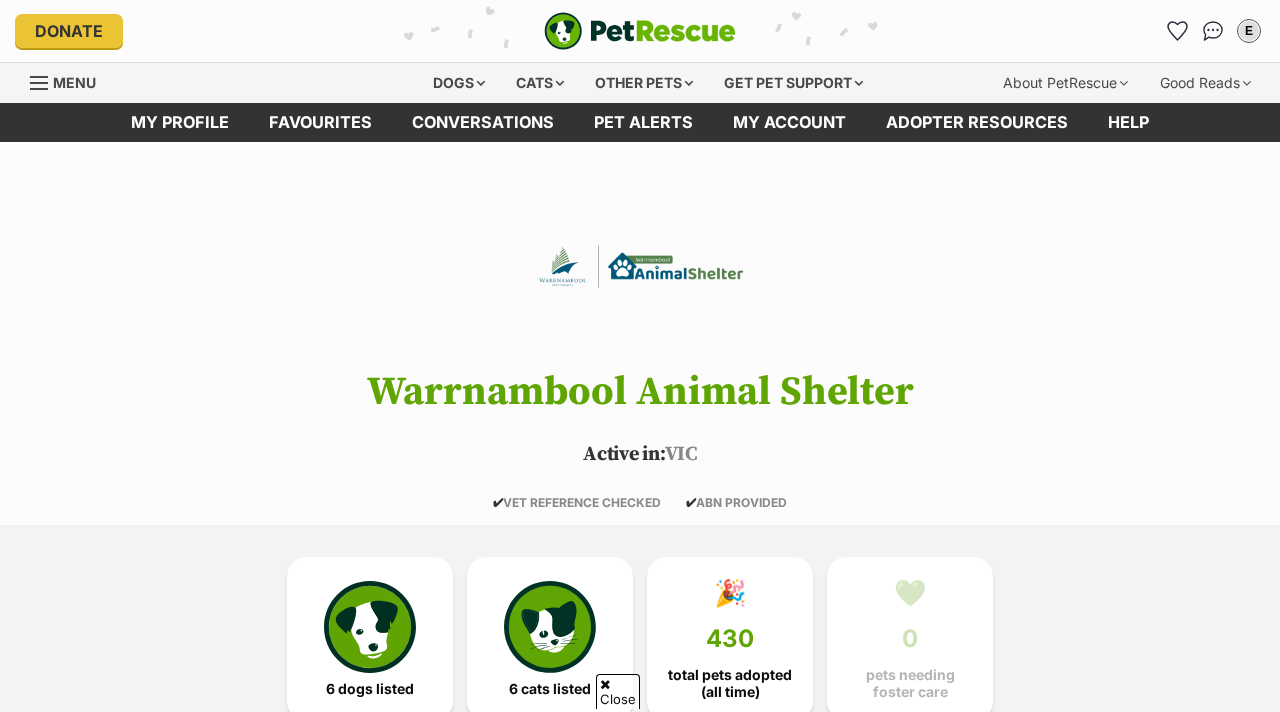 scroll, scrollTop: 504, scrollLeft: 0, axis: vertical 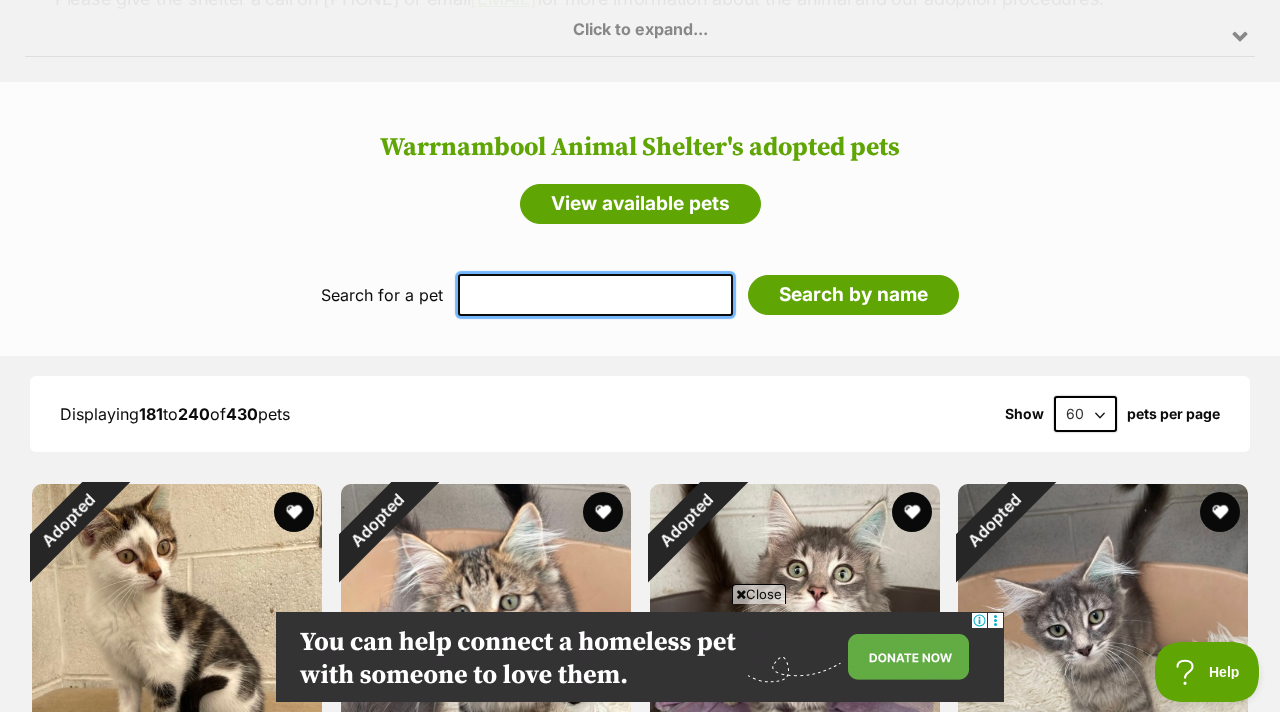 click at bounding box center (595, 295) 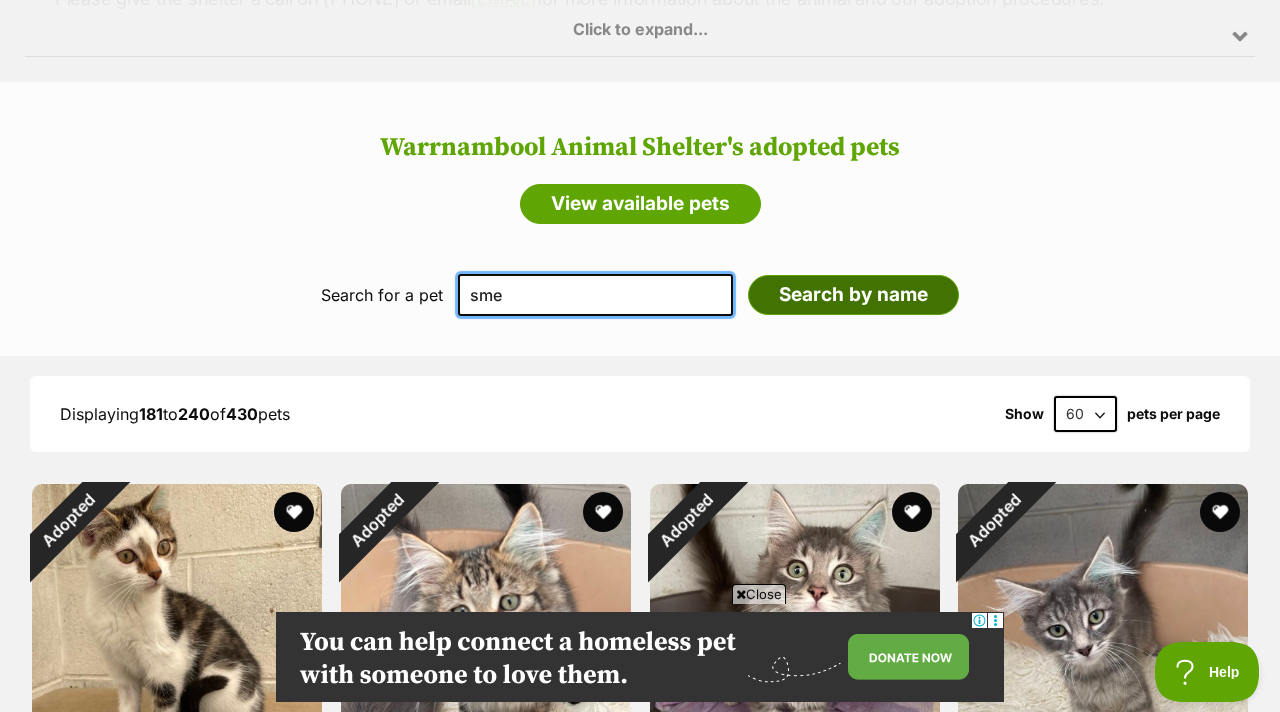 type on "sme" 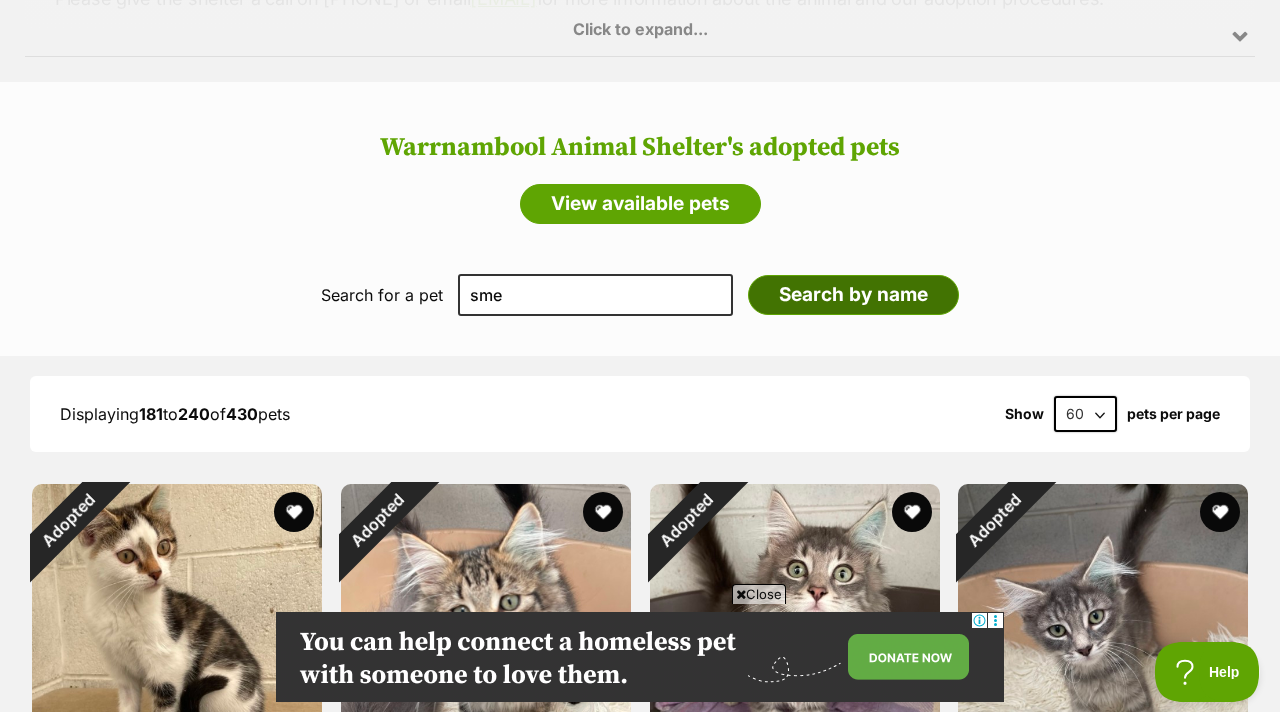 click on "Search by name" at bounding box center (853, 295) 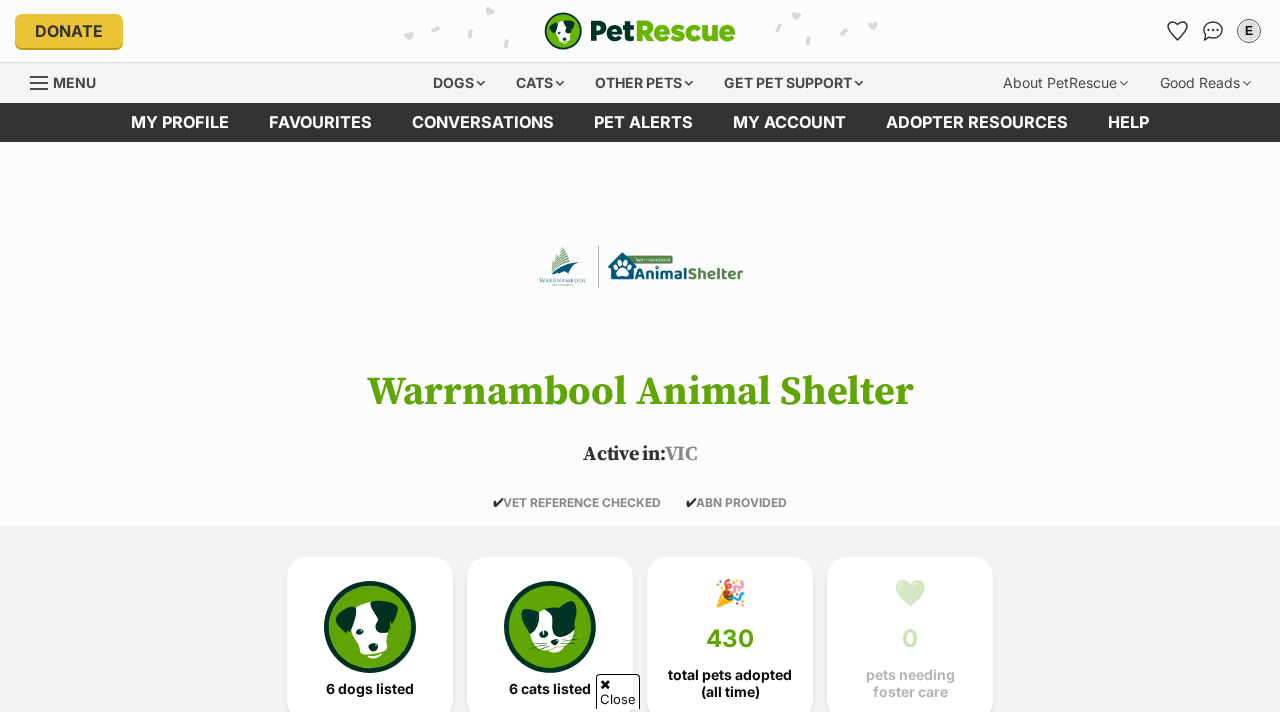 scroll, scrollTop: 1651, scrollLeft: 0, axis: vertical 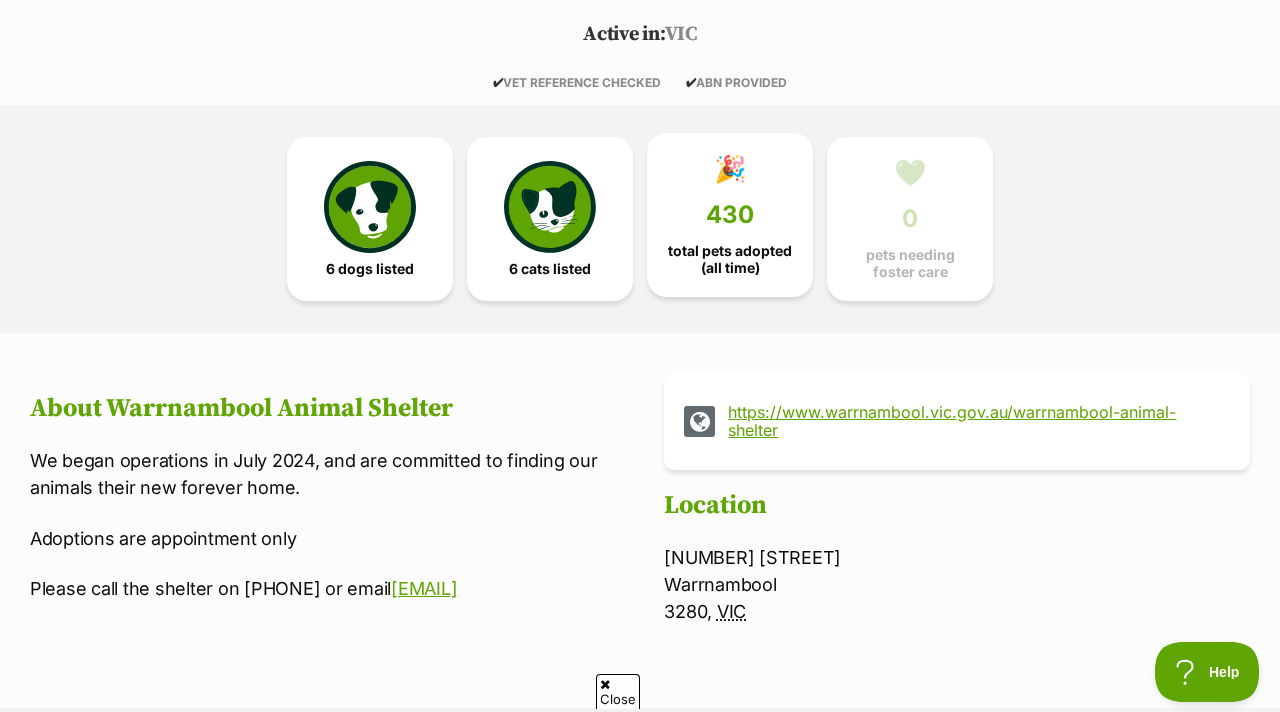 click on "🎉
430
total pets adopted (all time)" at bounding box center (730, 215) 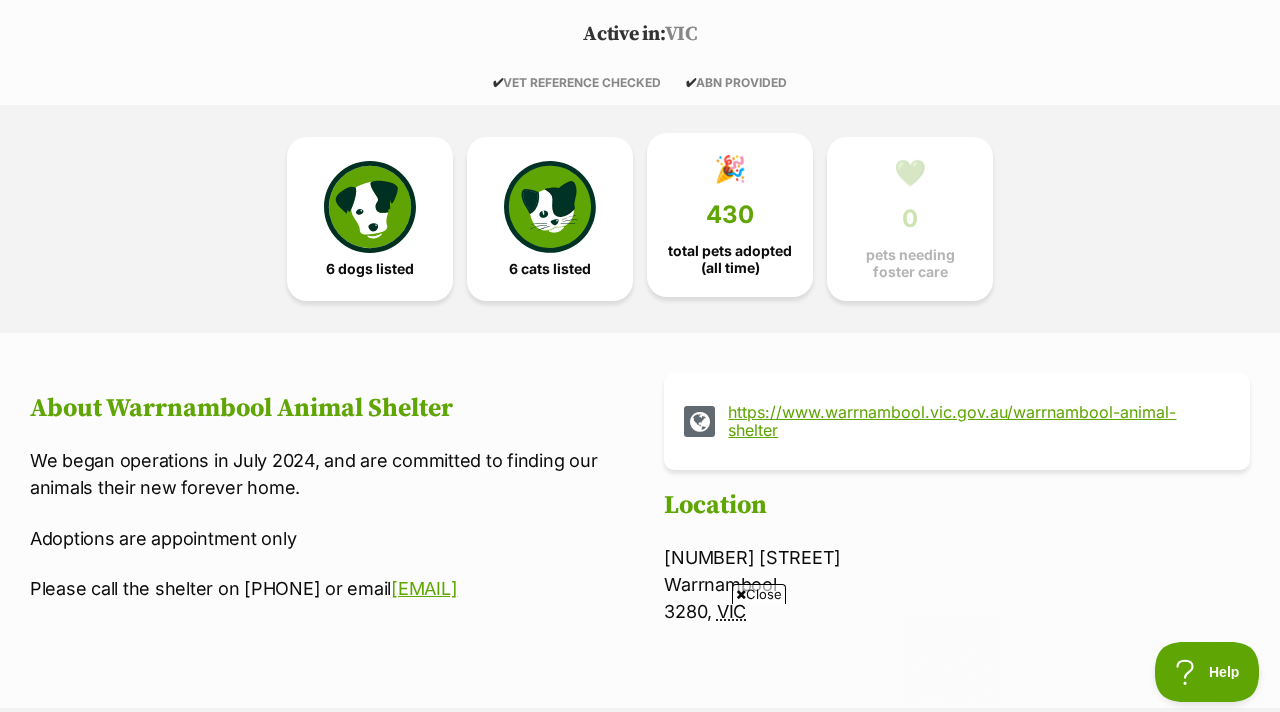 scroll, scrollTop: 0, scrollLeft: 0, axis: both 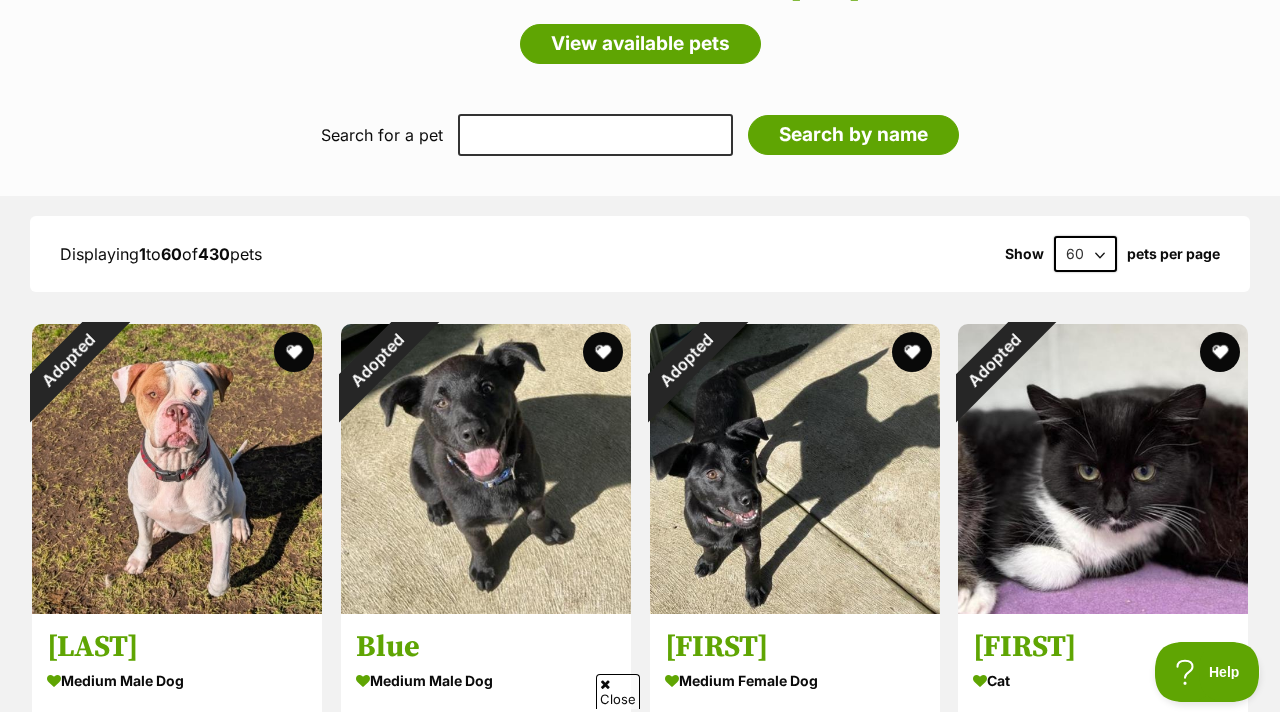 click on "[NUMBER] [NUMBER]" at bounding box center (1085, 254) 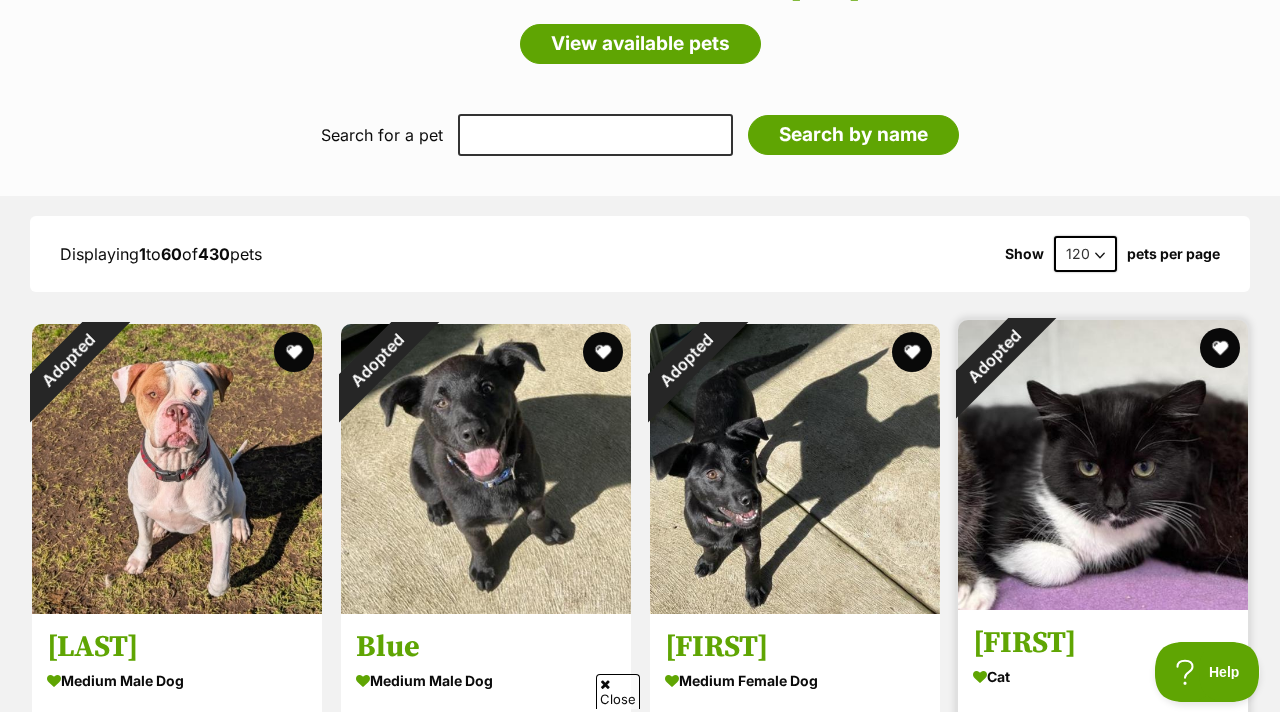 scroll, scrollTop: 0, scrollLeft: 0, axis: both 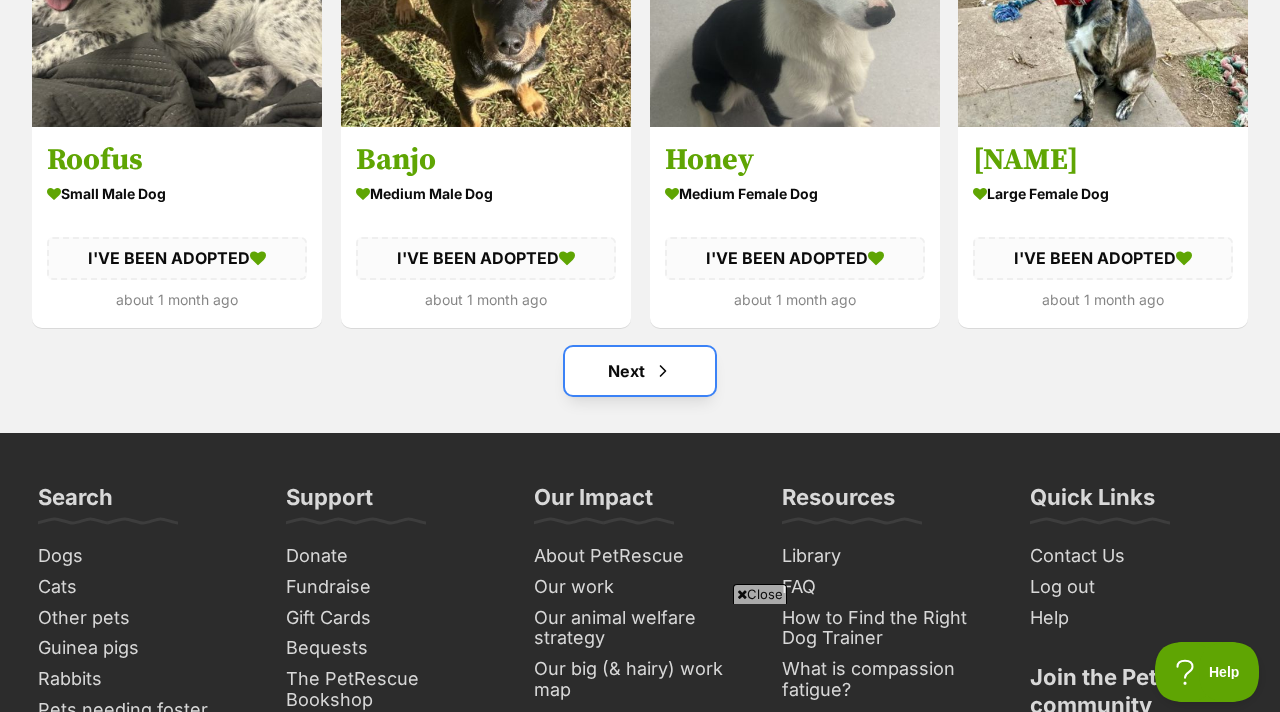 click on "Next" at bounding box center (640, 371) 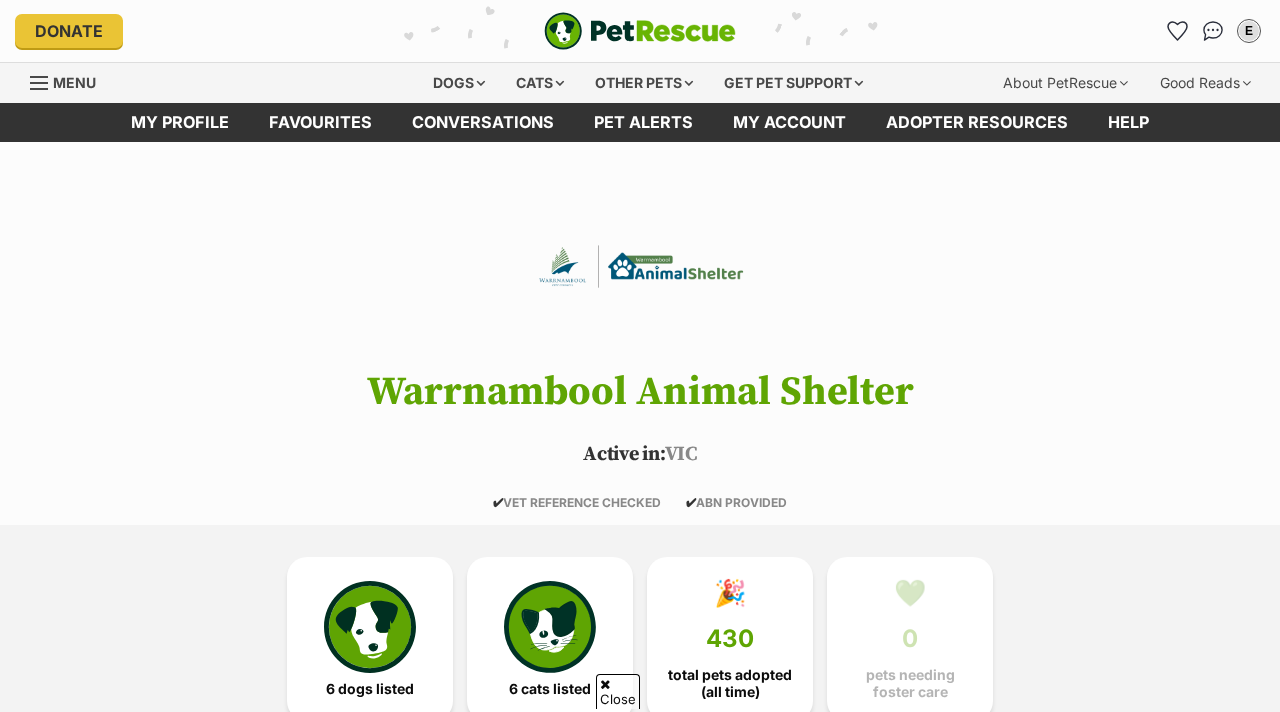 scroll, scrollTop: 903, scrollLeft: 0, axis: vertical 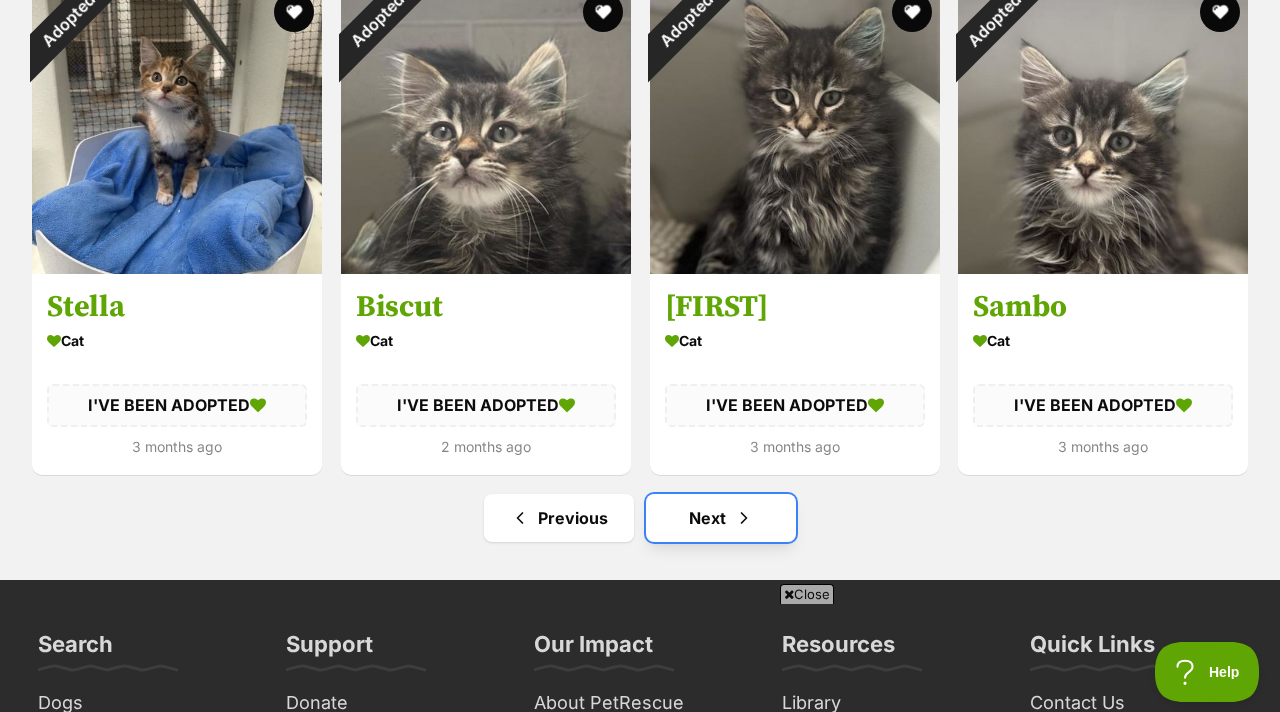click on "Next" at bounding box center [721, 518] 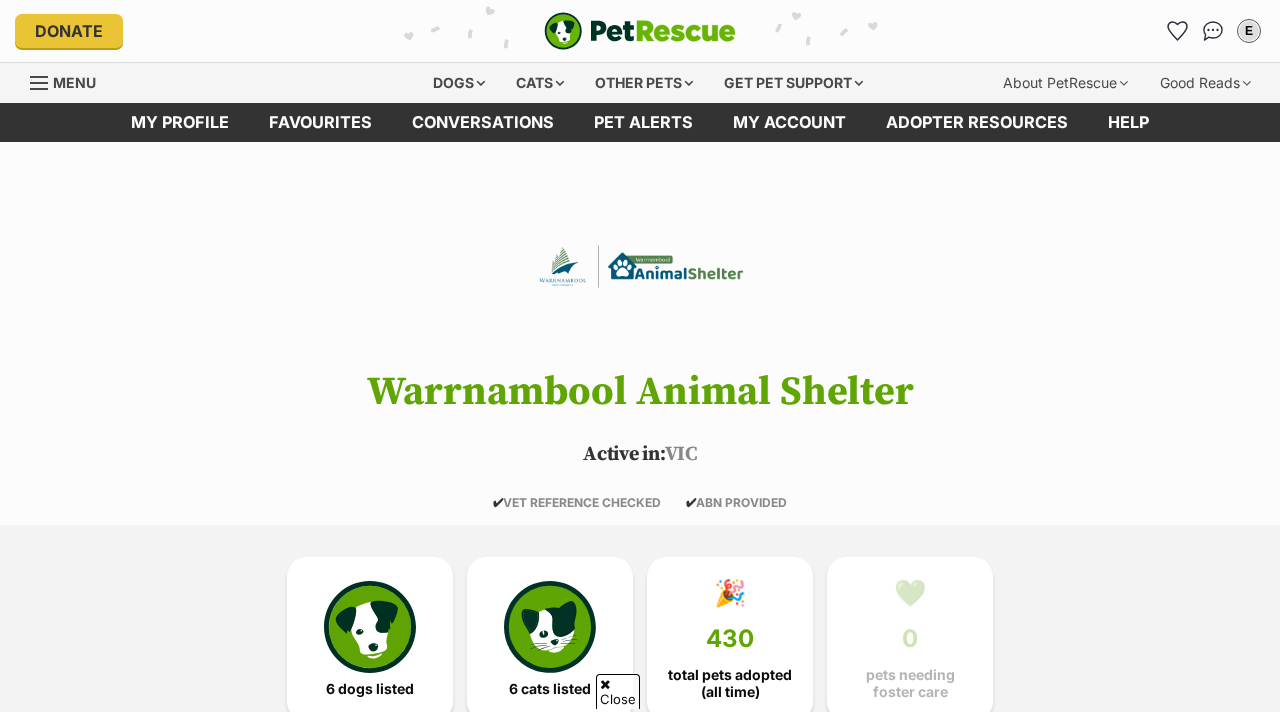 scroll, scrollTop: 1473, scrollLeft: 0, axis: vertical 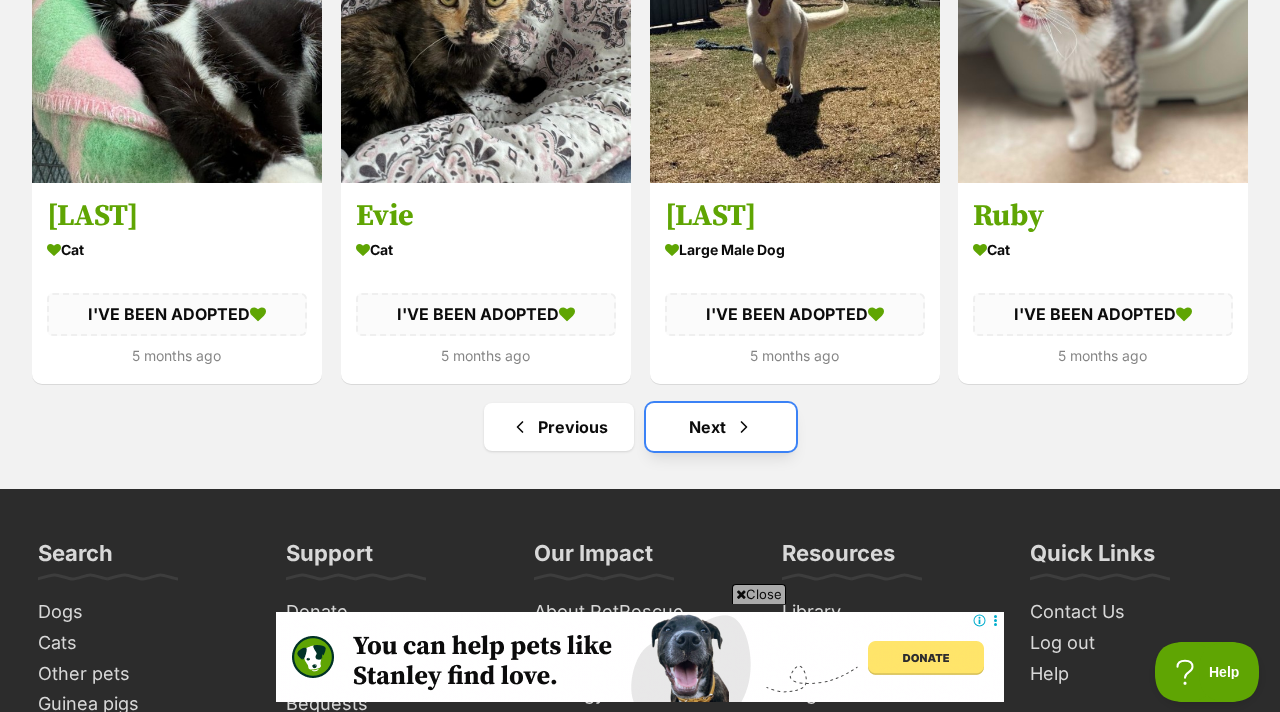 click at bounding box center [744, 427] 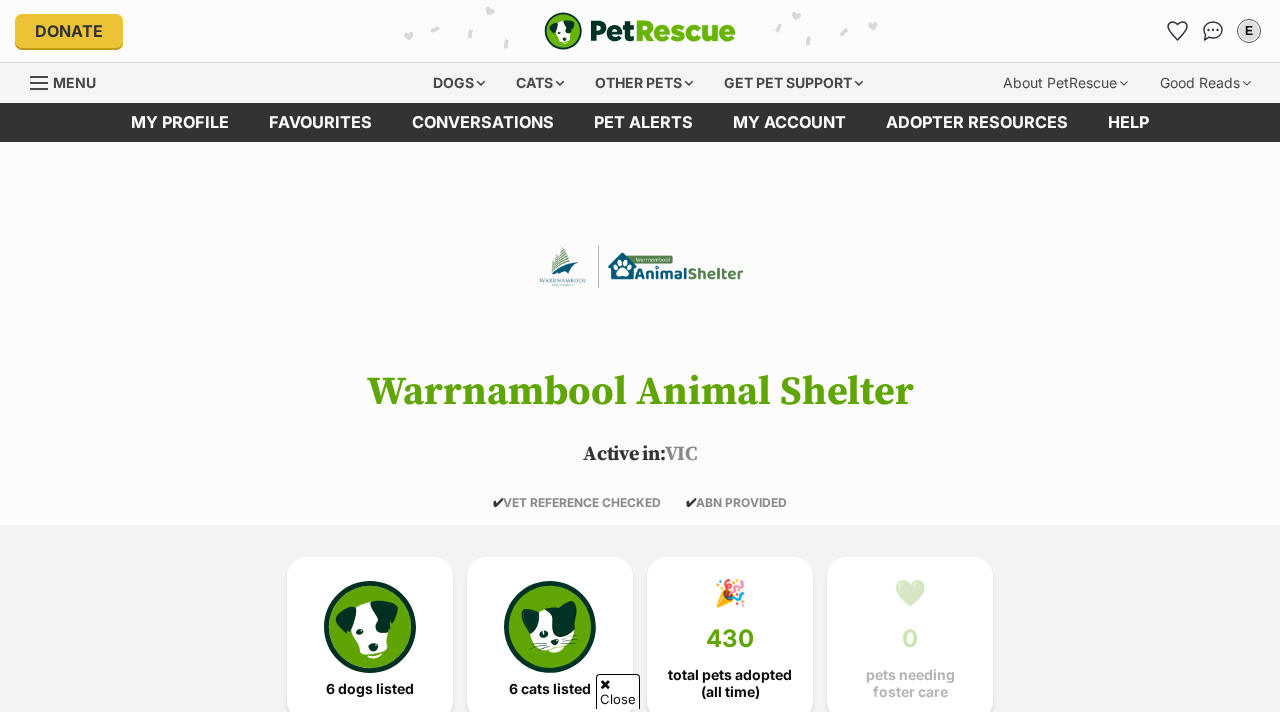 scroll, scrollTop: 812, scrollLeft: 0, axis: vertical 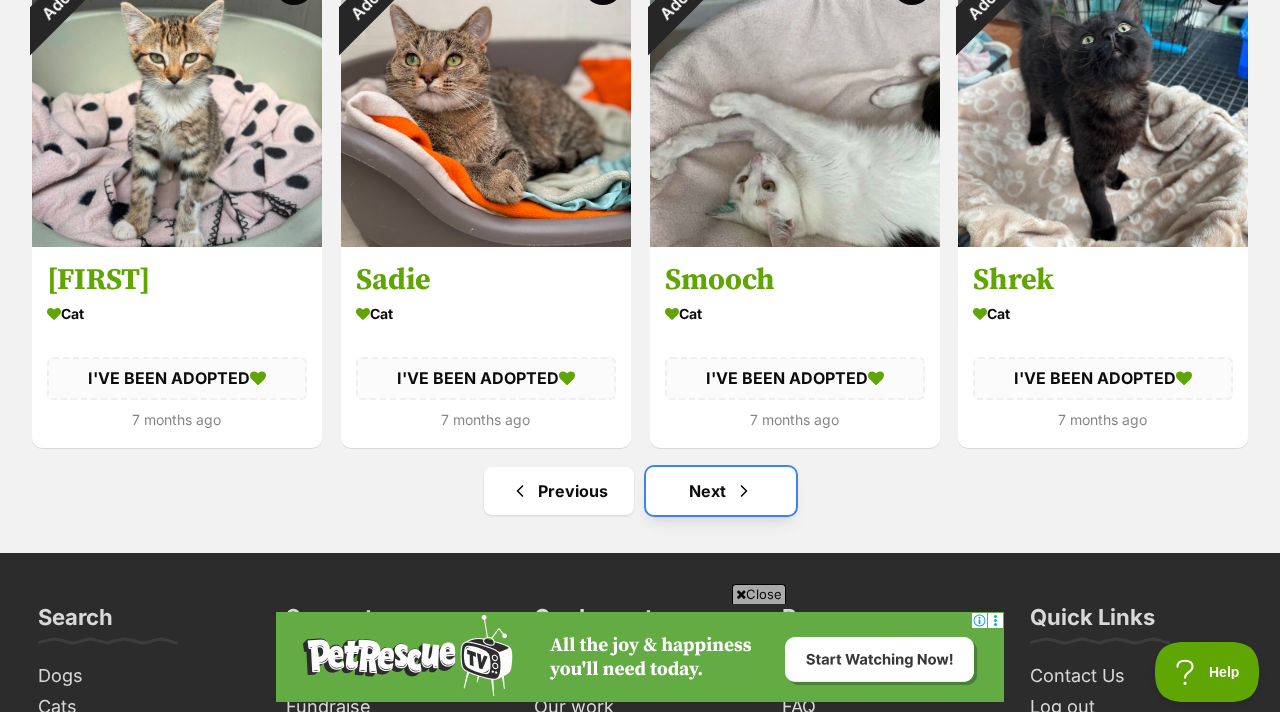 click on "Next" at bounding box center (721, 491) 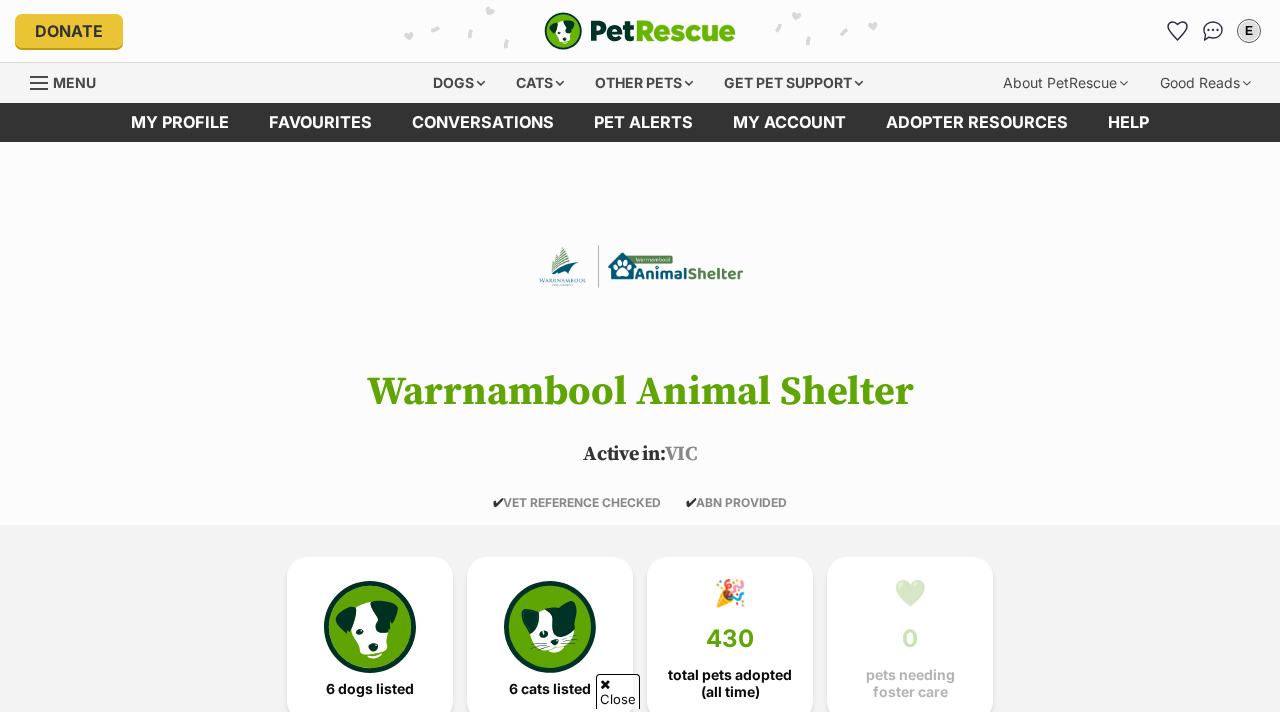 scroll, scrollTop: 1171, scrollLeft: 0, axis: vertical 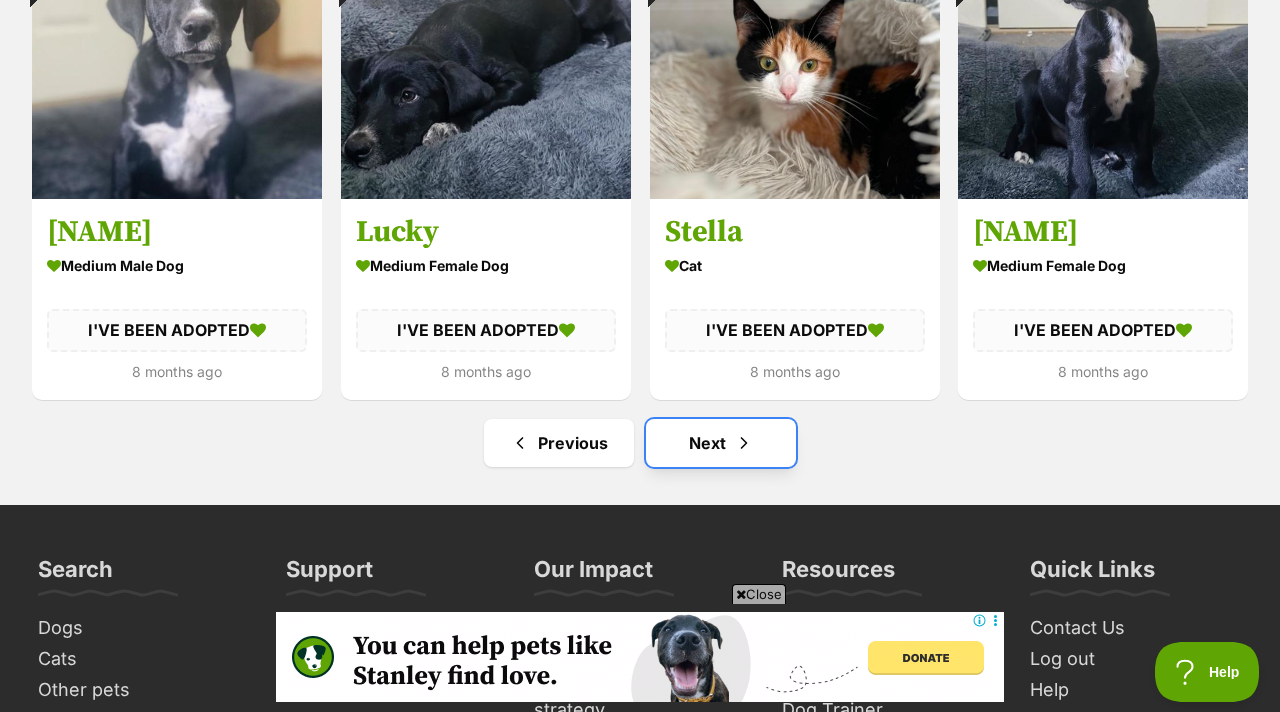 click on "Next" at bounding box center [721, 443] 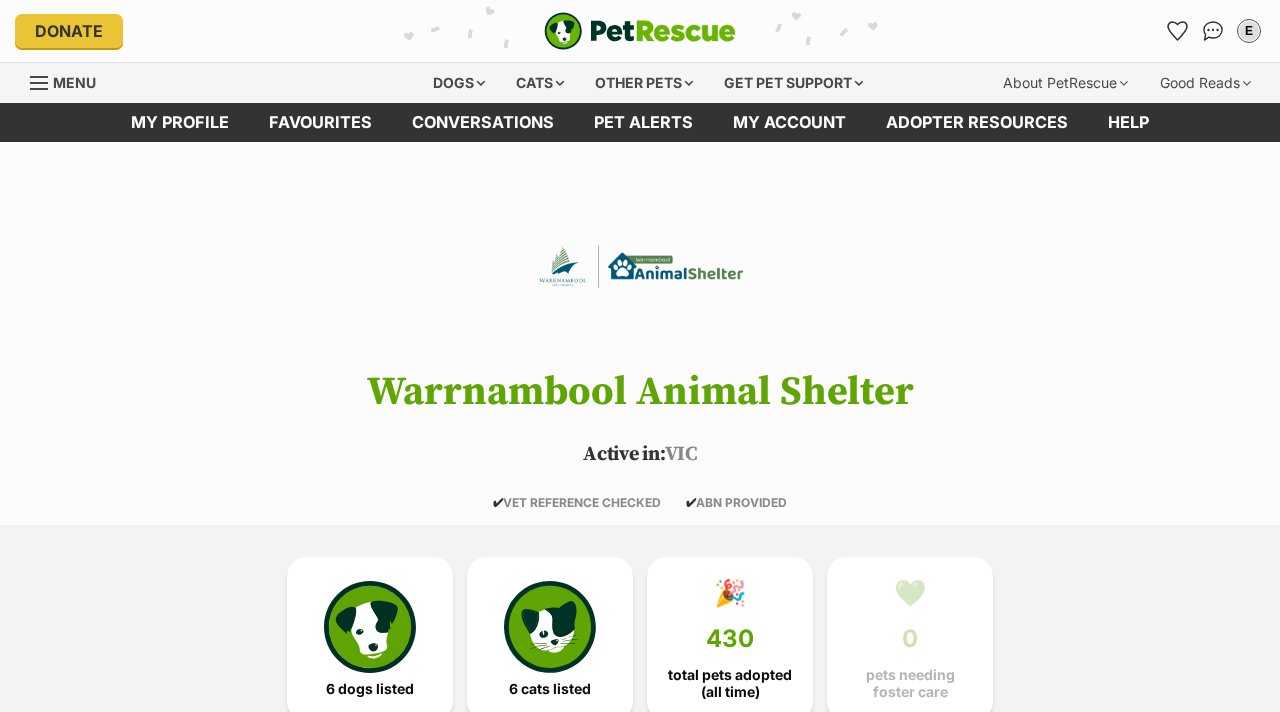 scroll, scrollTop: 0, scrollLeft: 0, axis: both 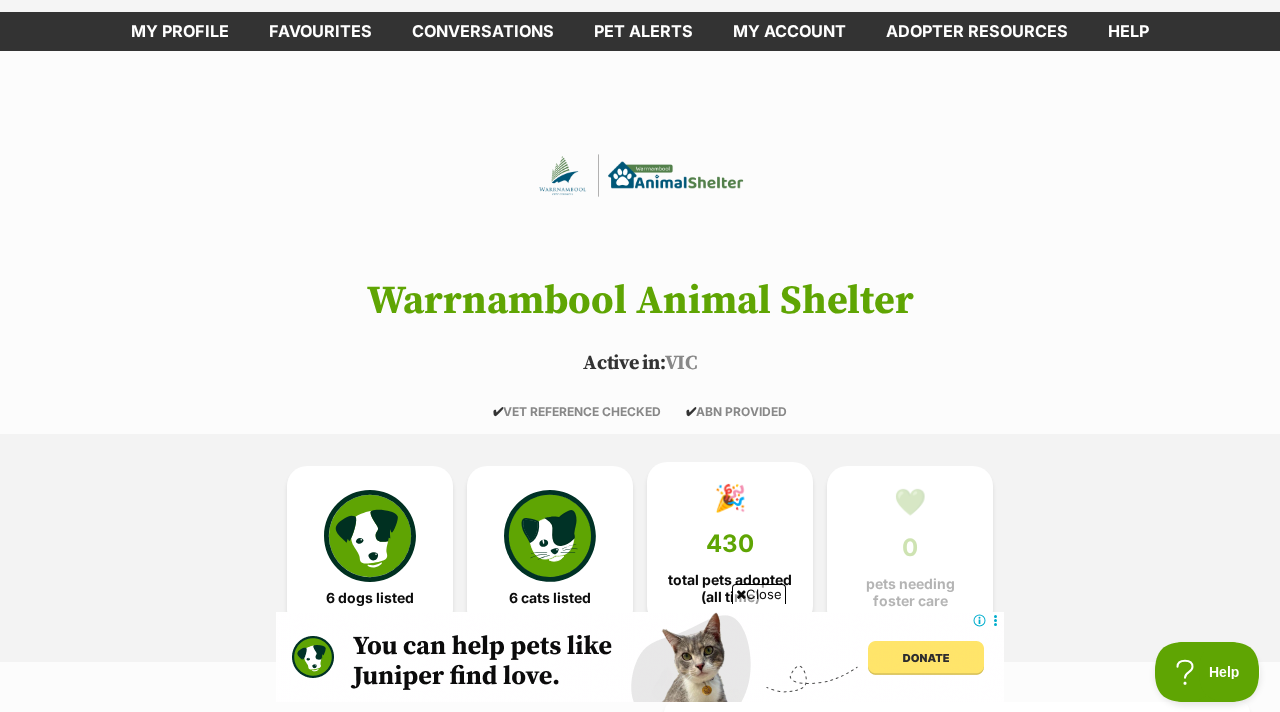 click on "🎉
430
total pets adopted (all time)" at bounding box center (730, 544) 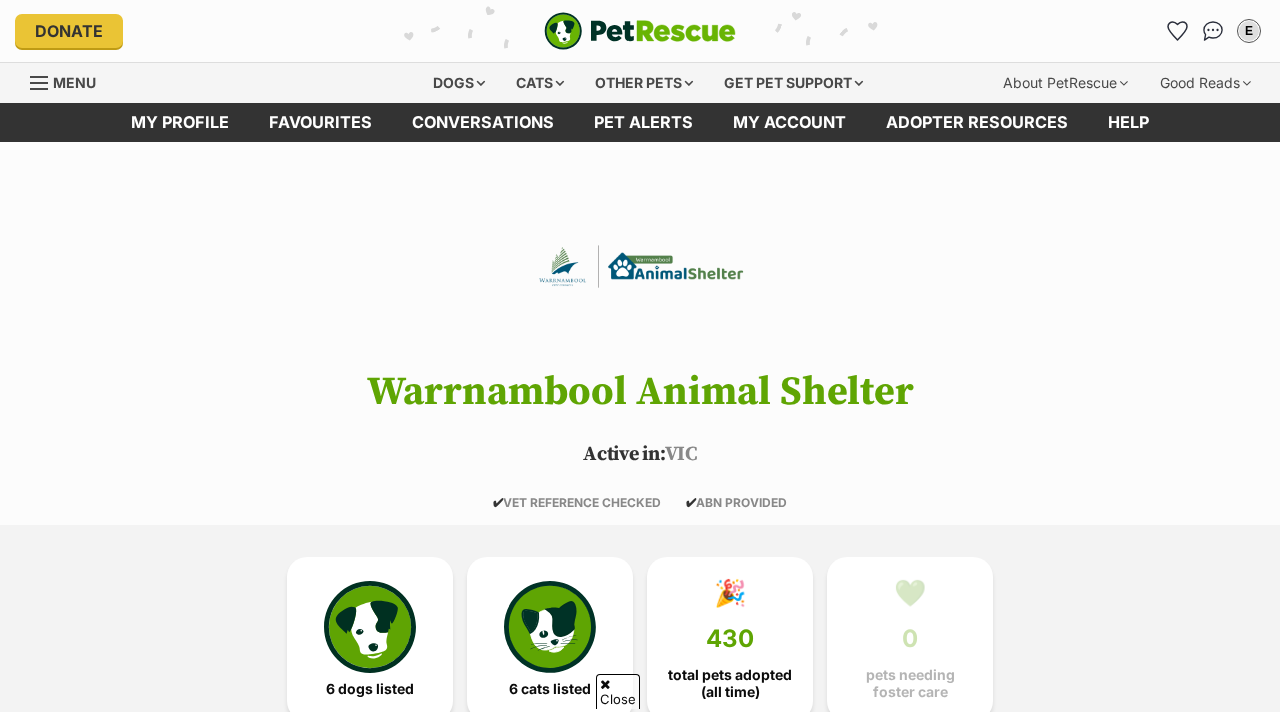 scroll, scrollTop: 825, scrollLeft: 0, axis: vertical 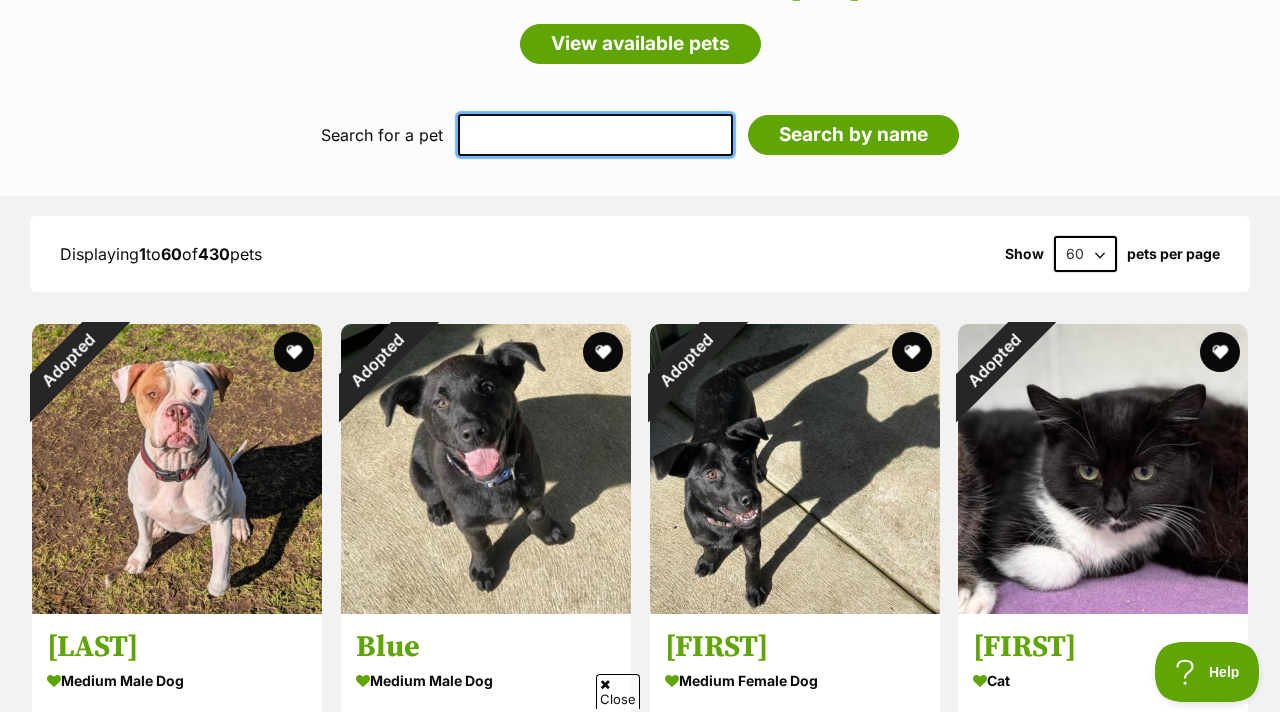 click at bounding box center (595, 135) 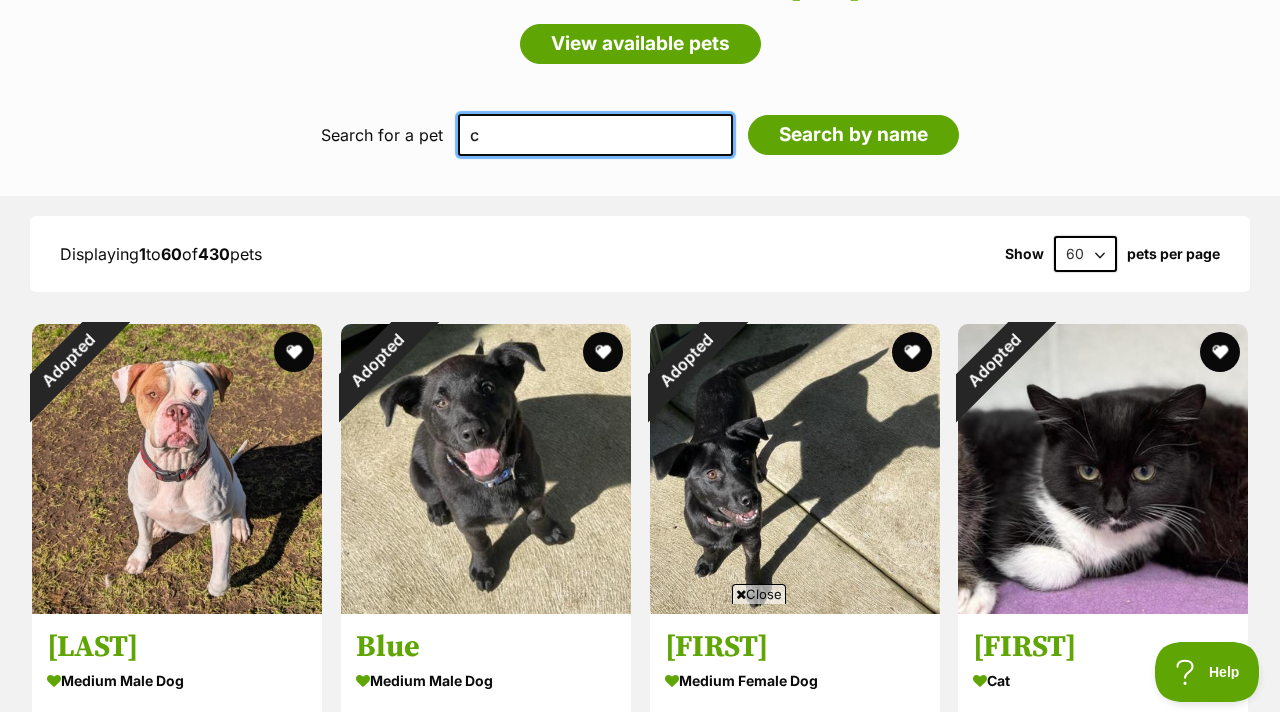 scroll, scrollTop: 0, scrollLeft: 0, axis: both 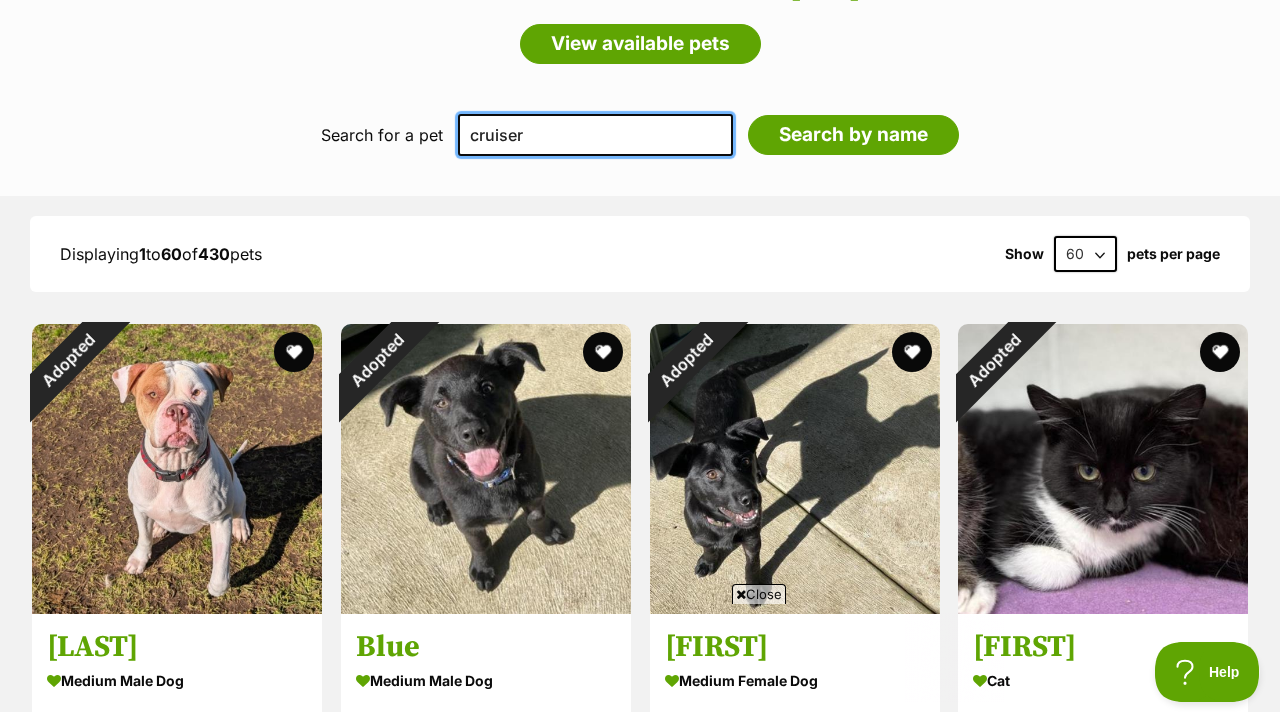 type on "cruiser" 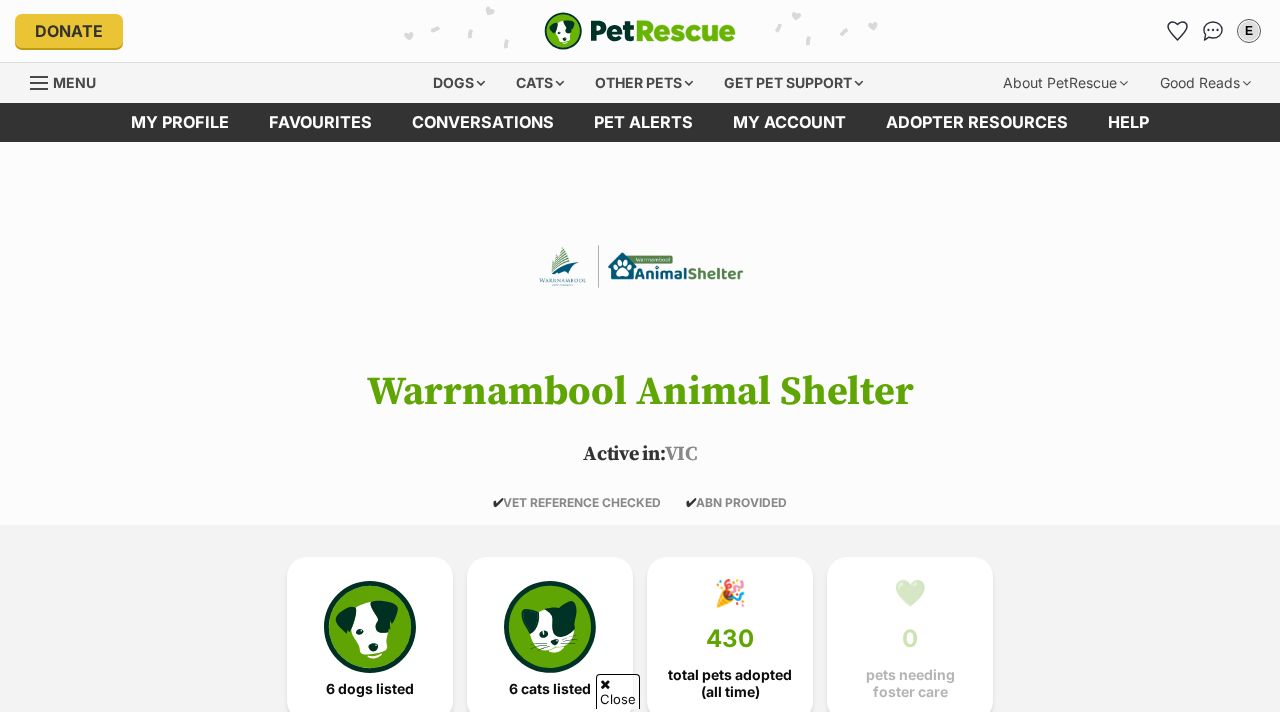 scroll, scrollTop: 1651, scrollLeft: 0, axis: vertical 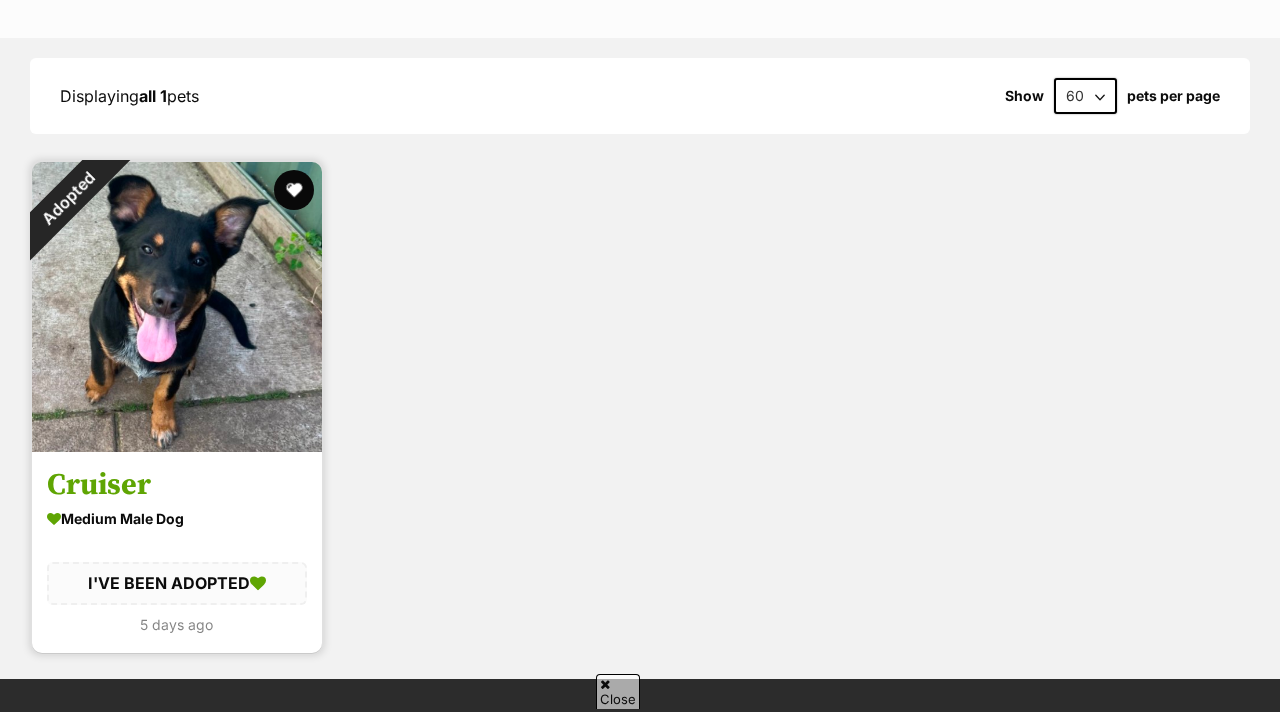 click at bounding box center [177, 307] 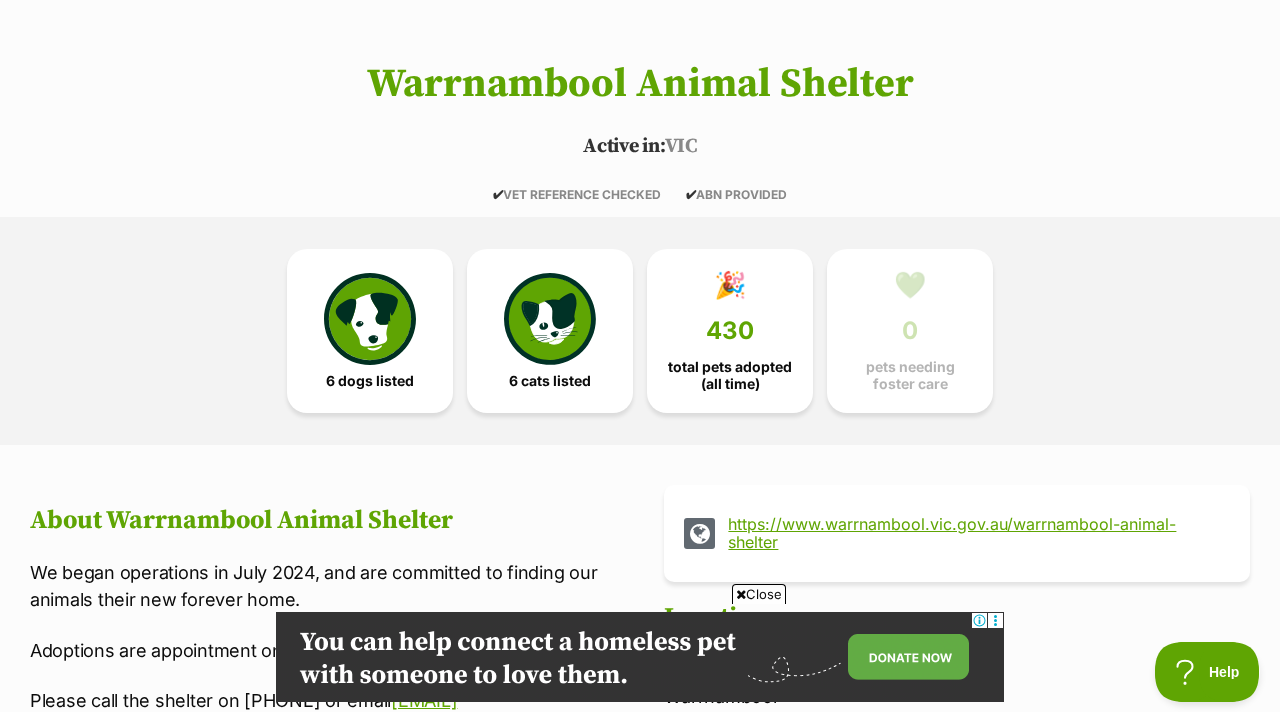 scroll, scrollTop: 301, scrollLeft: 0, axis: vertical 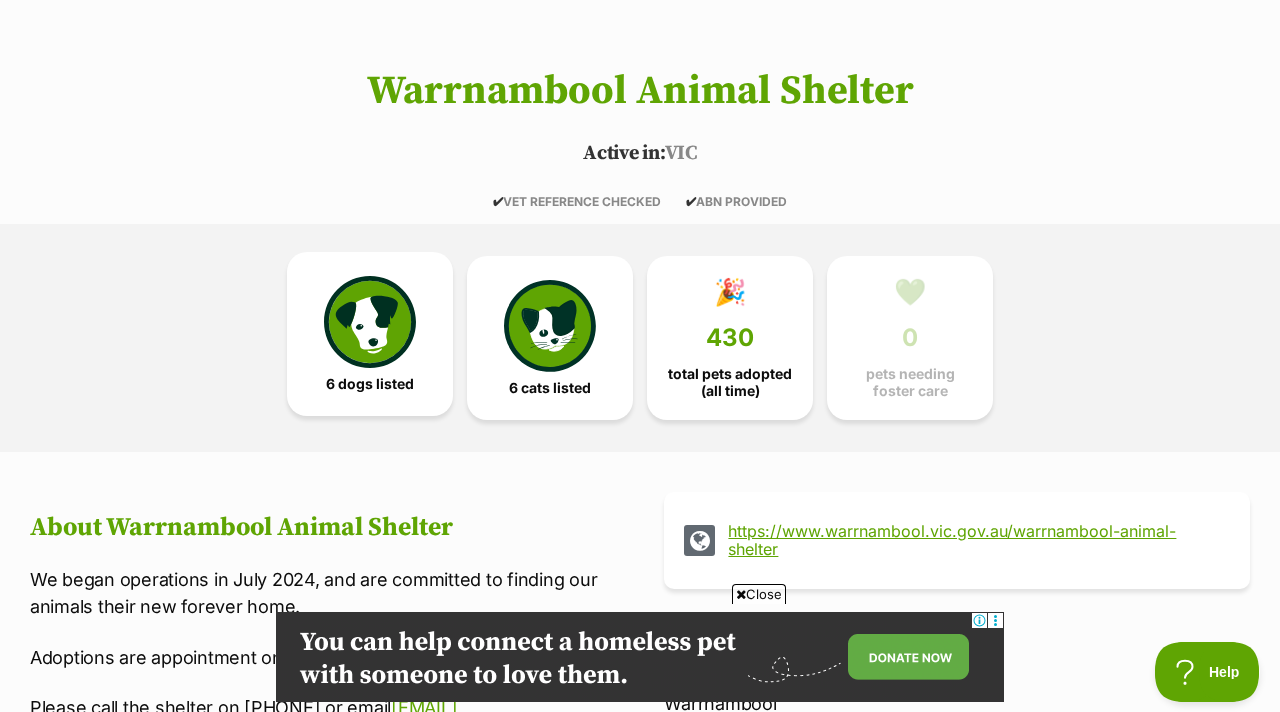 click at bounding box center [370, 322] 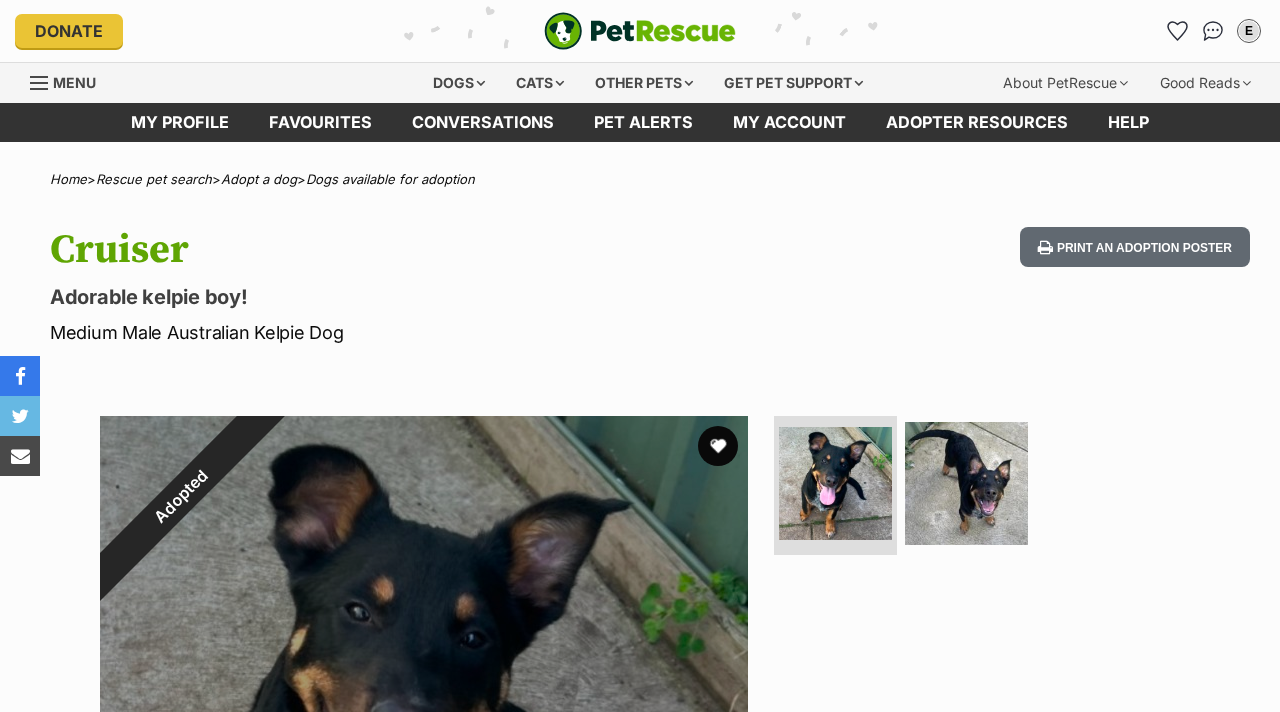scroll, scrollTop: 216, scrollLeft: 0, axis: vertical 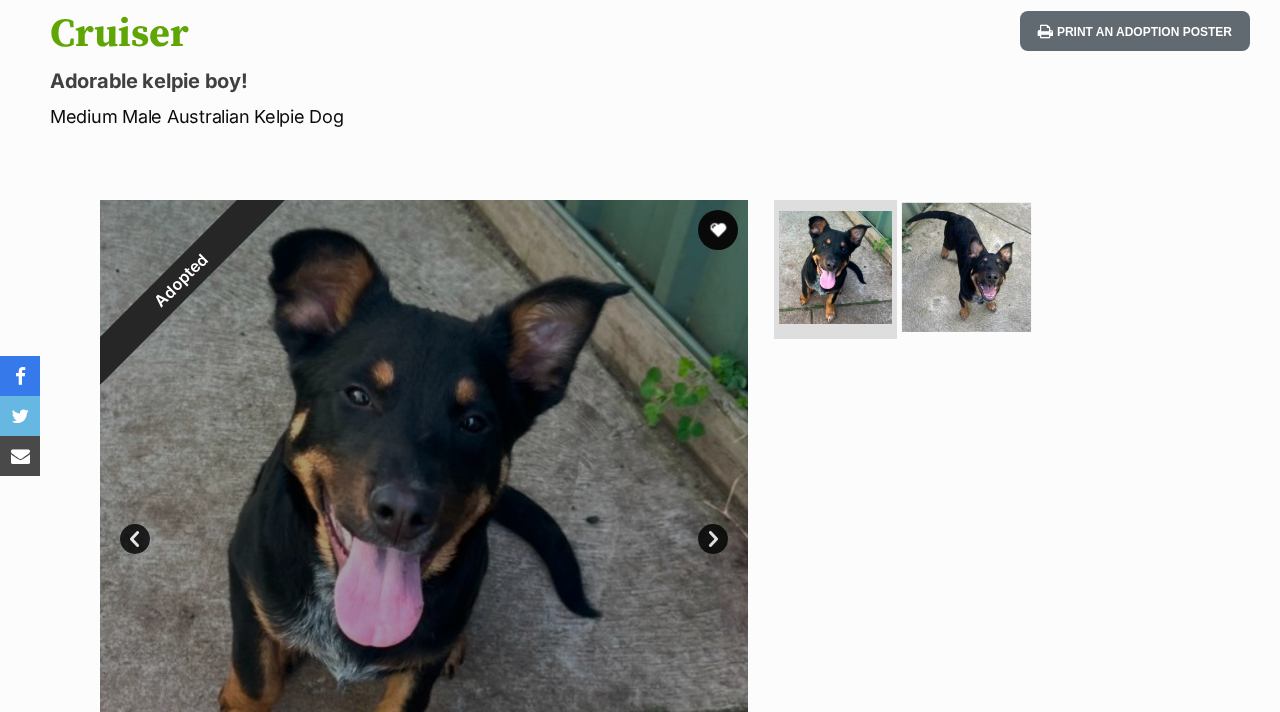 click at bounding box center [966, 266] 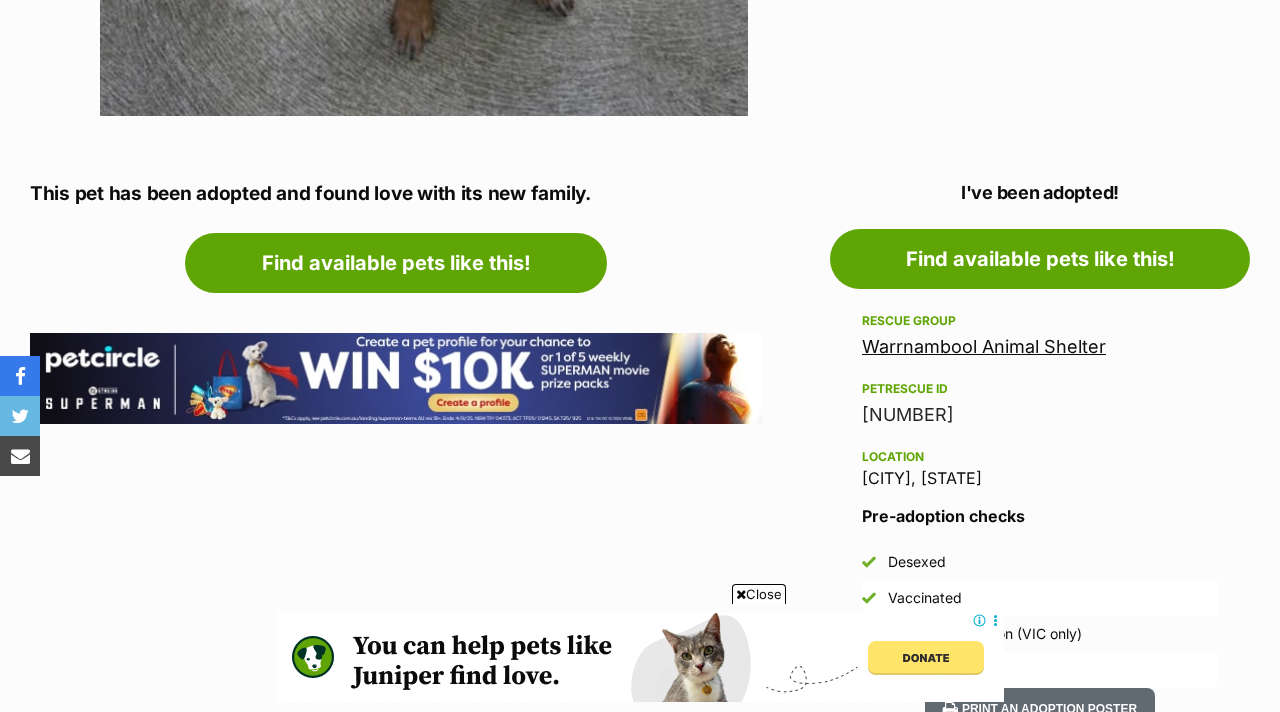 scroll, scrollTop: 925, scrollLeft: 0, axis: vertical 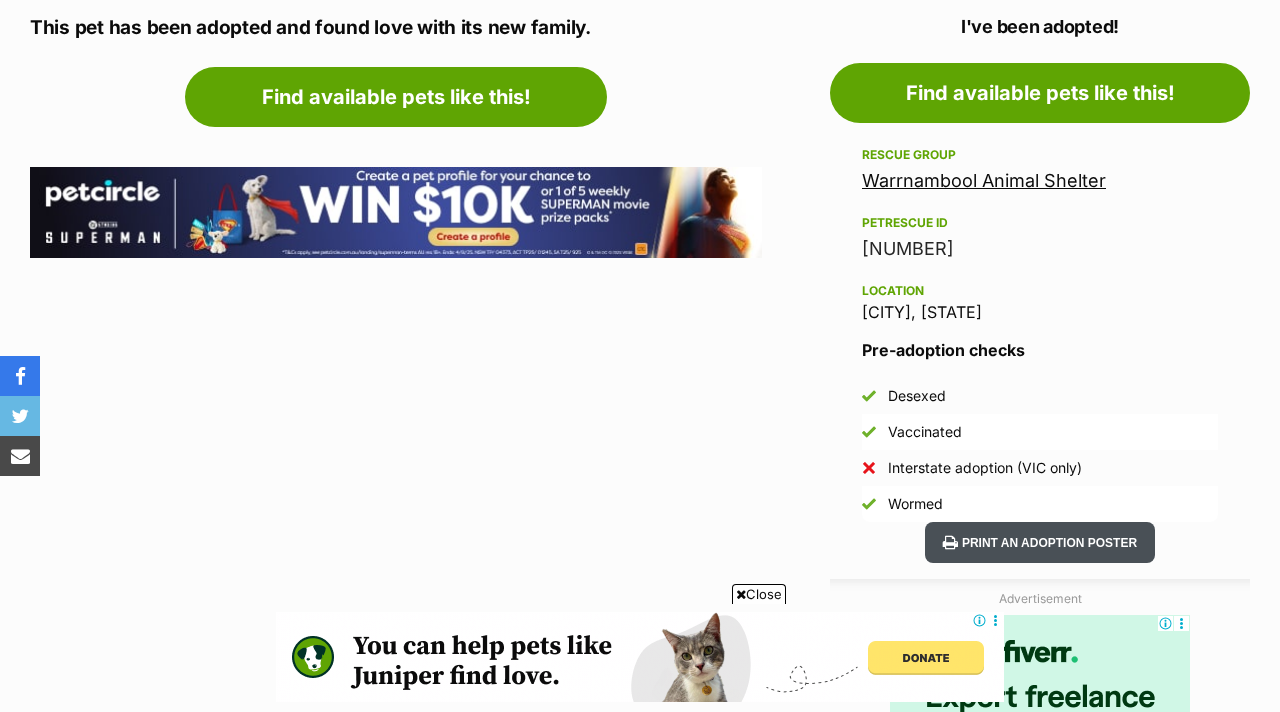 click on "Print an adoption poster" at bounding box center (1040, 542) 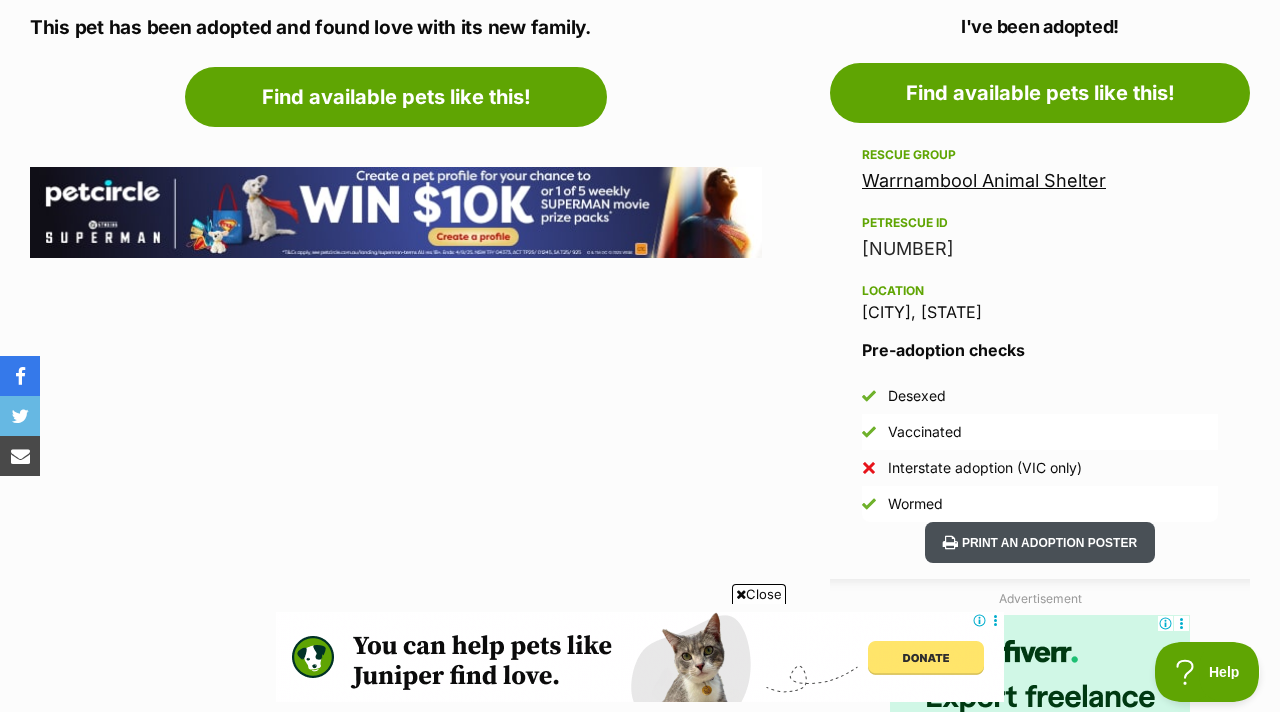 scroll, scrollTop: 0, scrollLeft: 0, axis: both 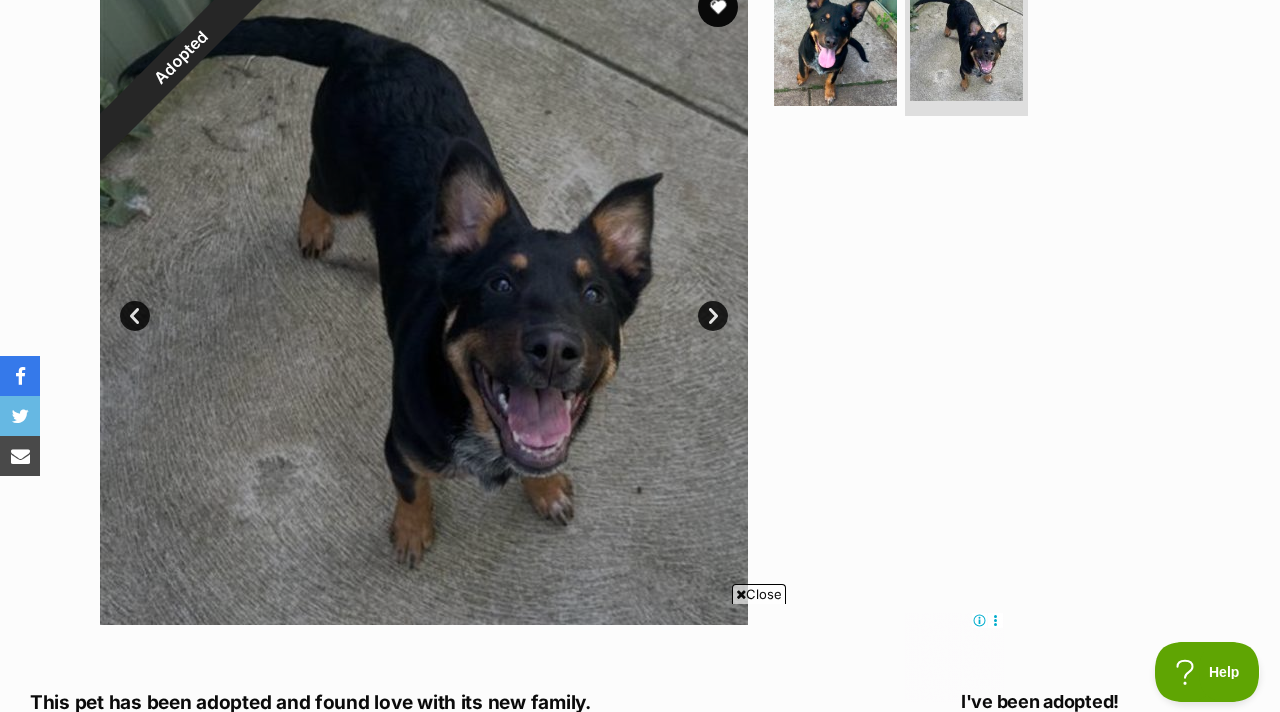 click on "Next" at bounding box center [713, 316] 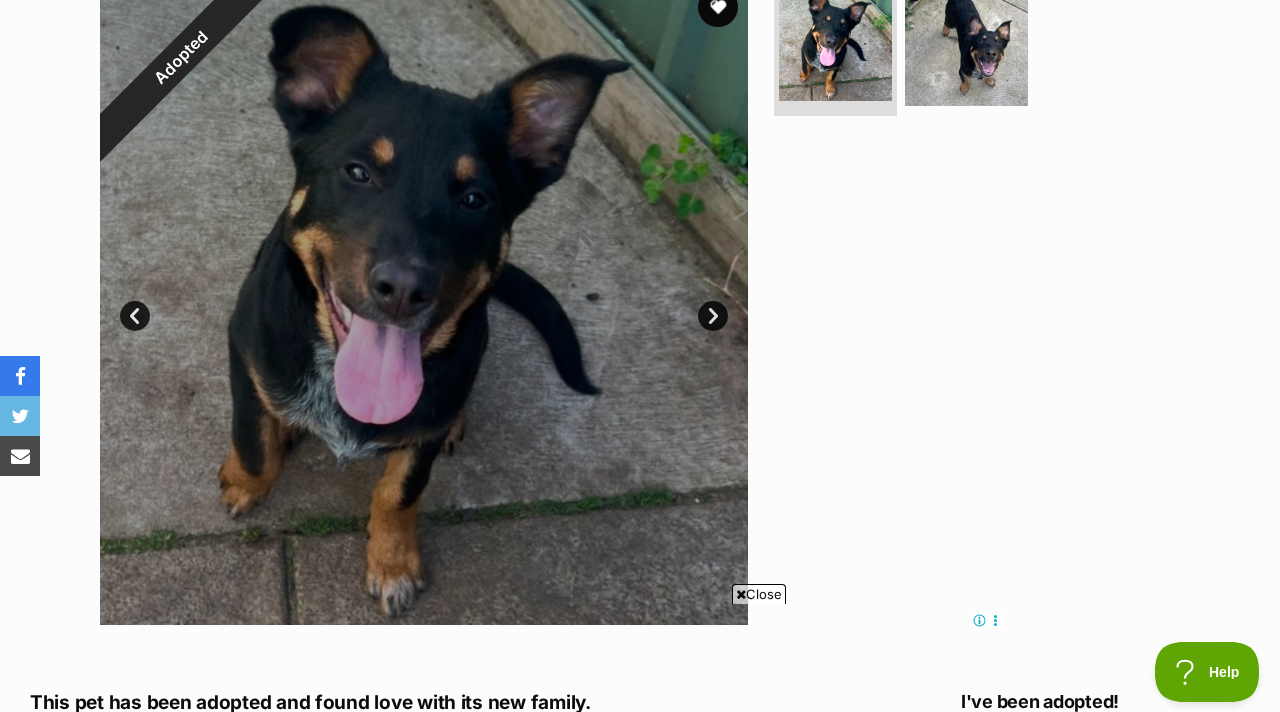 scroll, scrollTop: 0, scrollLeft: 0, axis: both 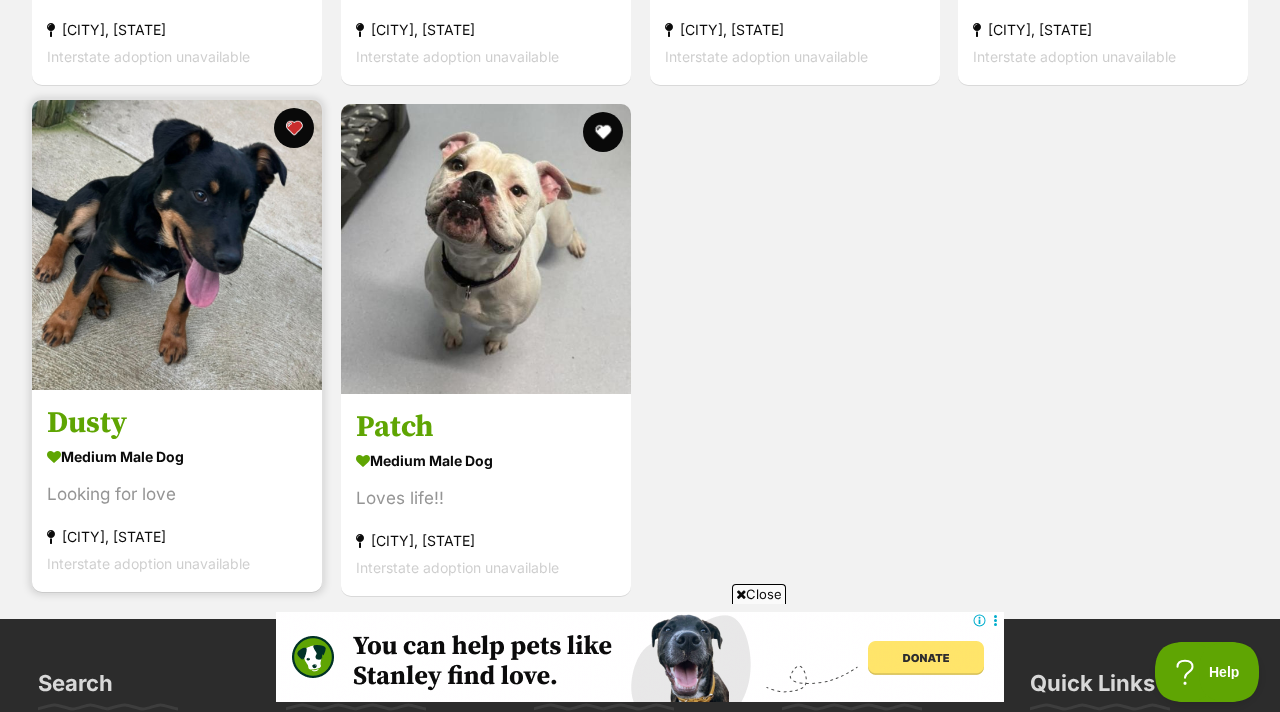 click at bounding box center (177, 245) 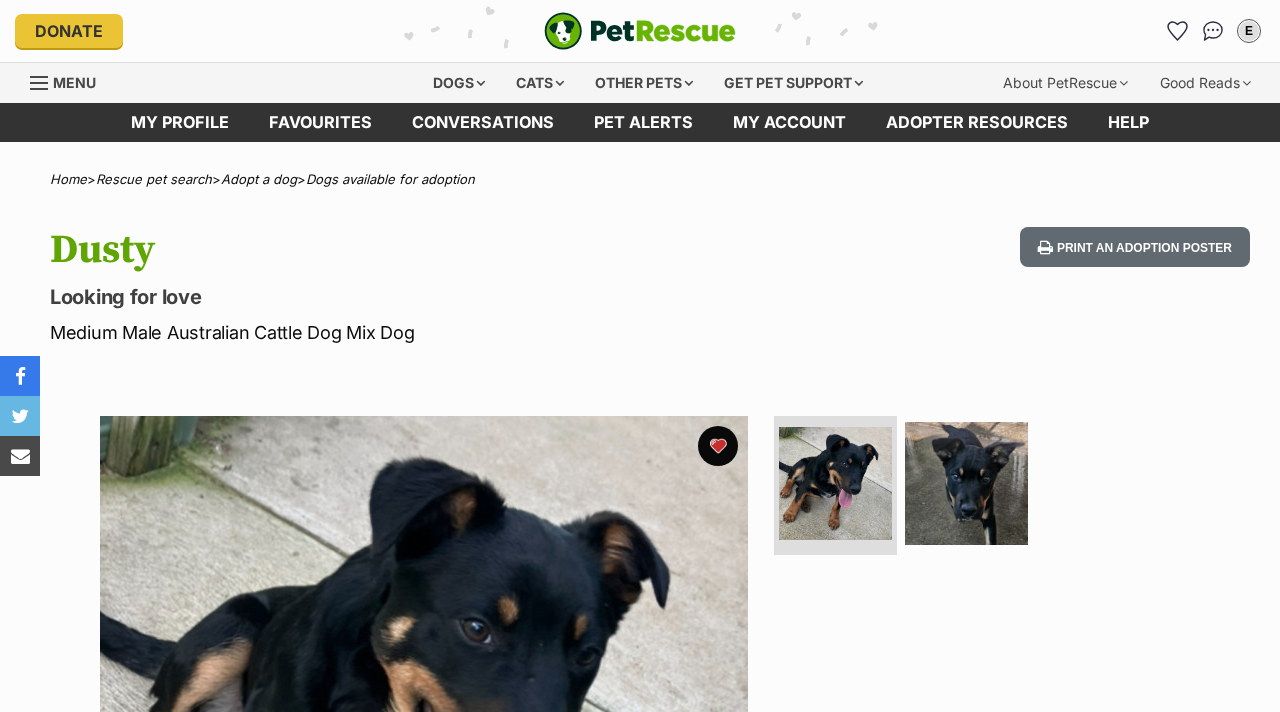scroll, scrollTop: 0, scrollLeft: 0, axis: both 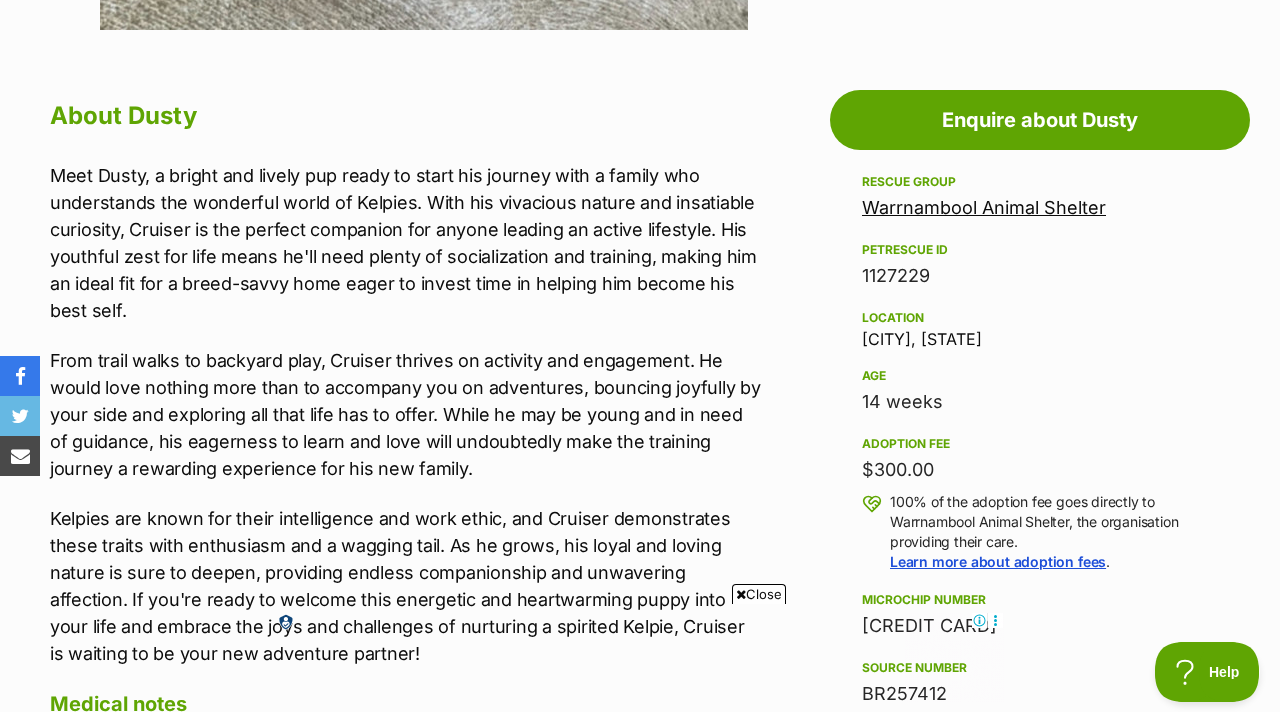 click on "Warrnambool Animal Shelter" at bounding box center [984, 207] 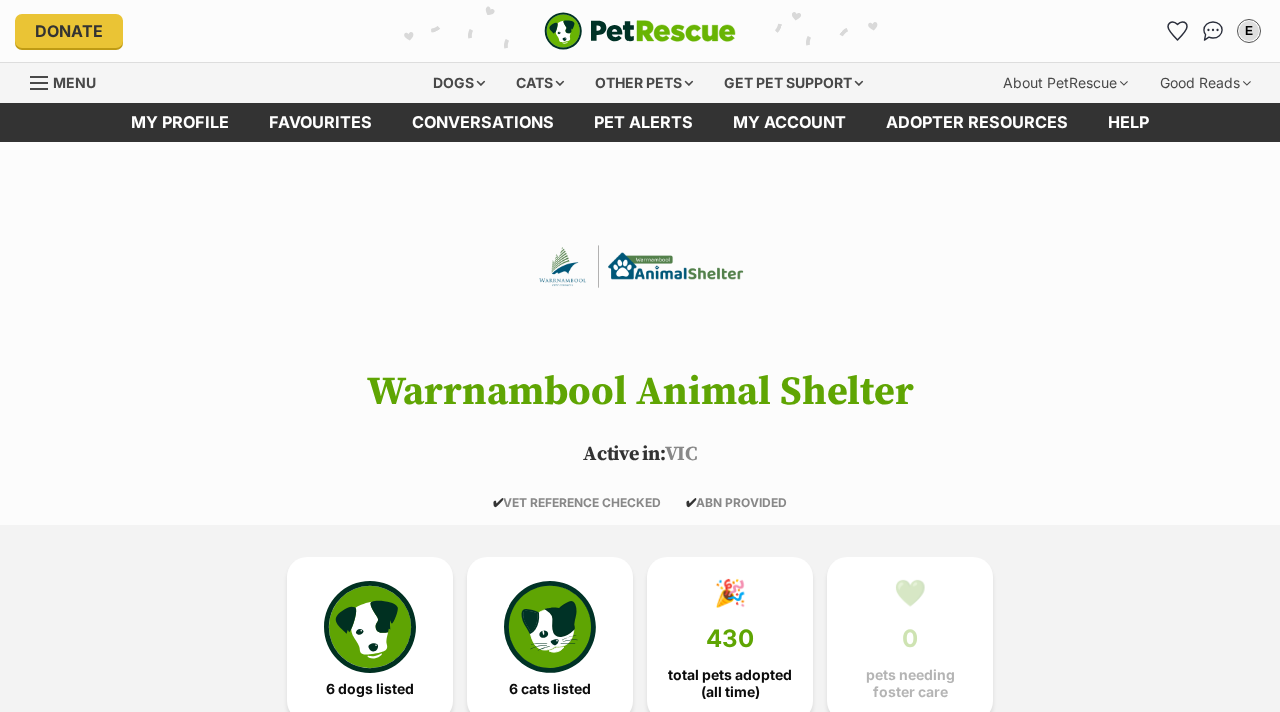 scroll, scrollTop: 0, scrollLeft: 0, axis: both 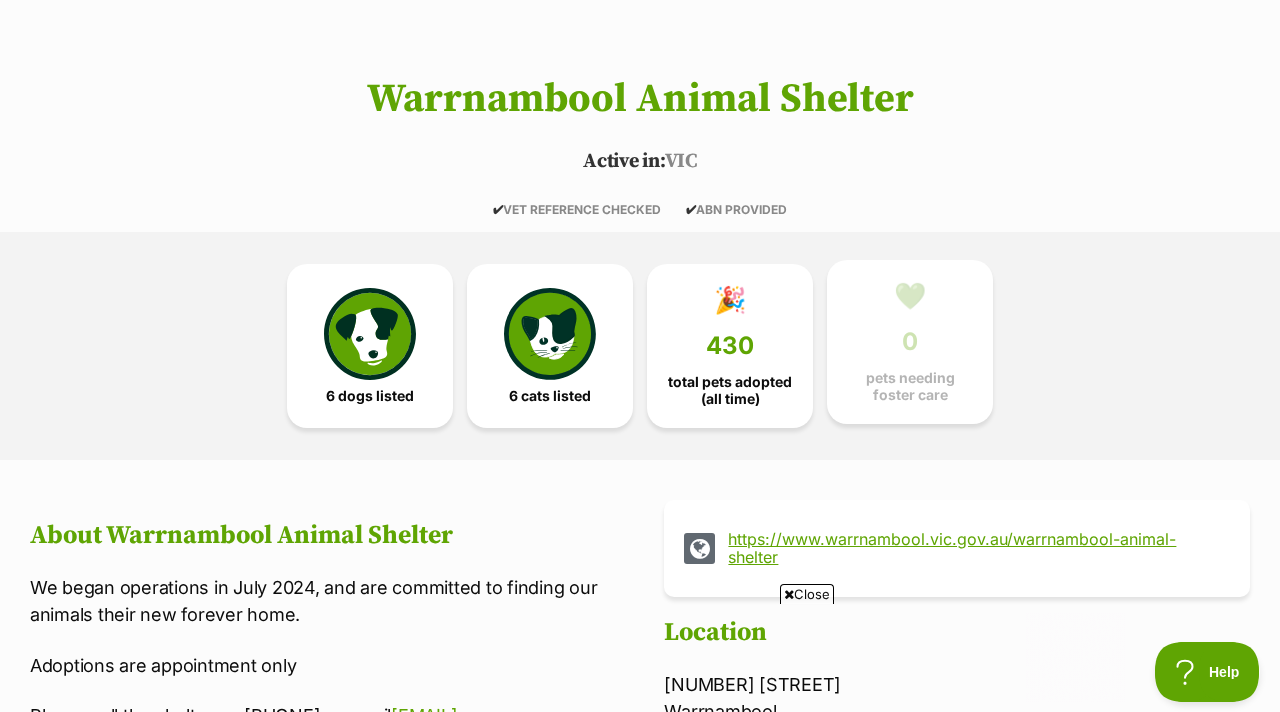 click on "💚
0
pets needing foster care" at bounding box center (910, 342) 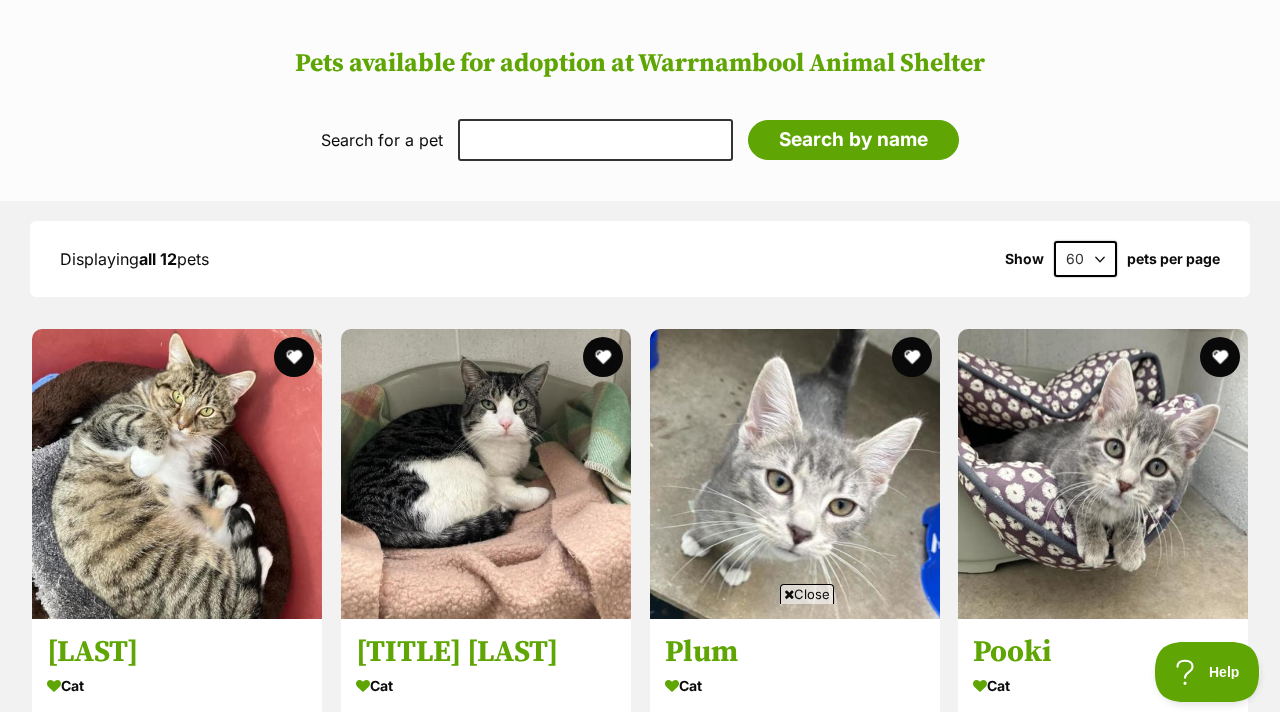 scroll, scrollTop: 1651, scrollLeft: 0, axis: vertical 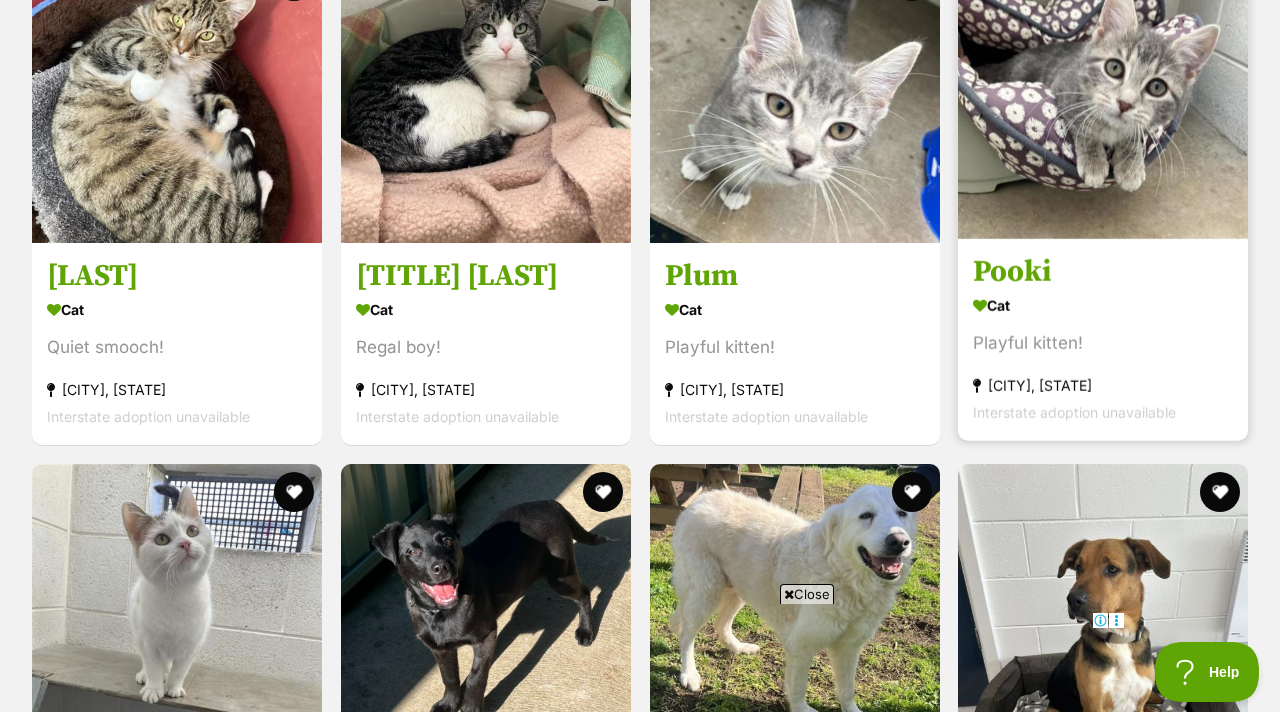 click at bounding box center (1103, 94) 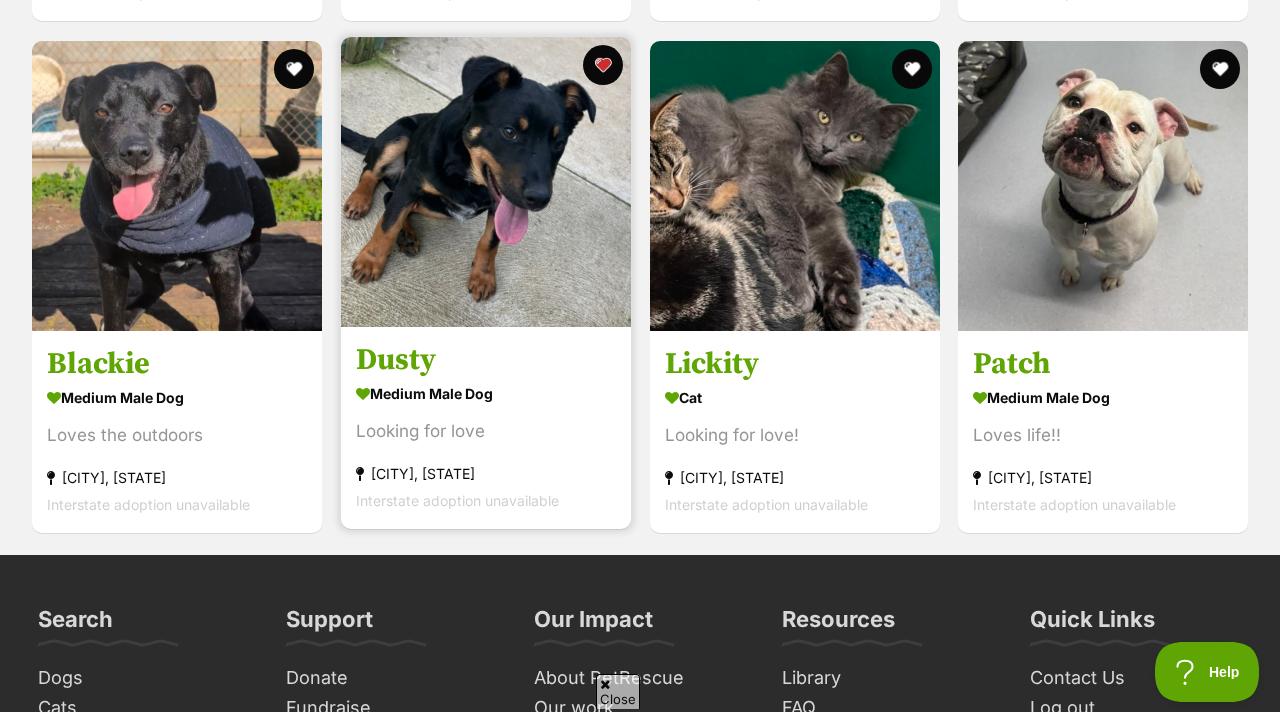 scroll, scrollTop: 0, scrollLeft: 0, axis: both 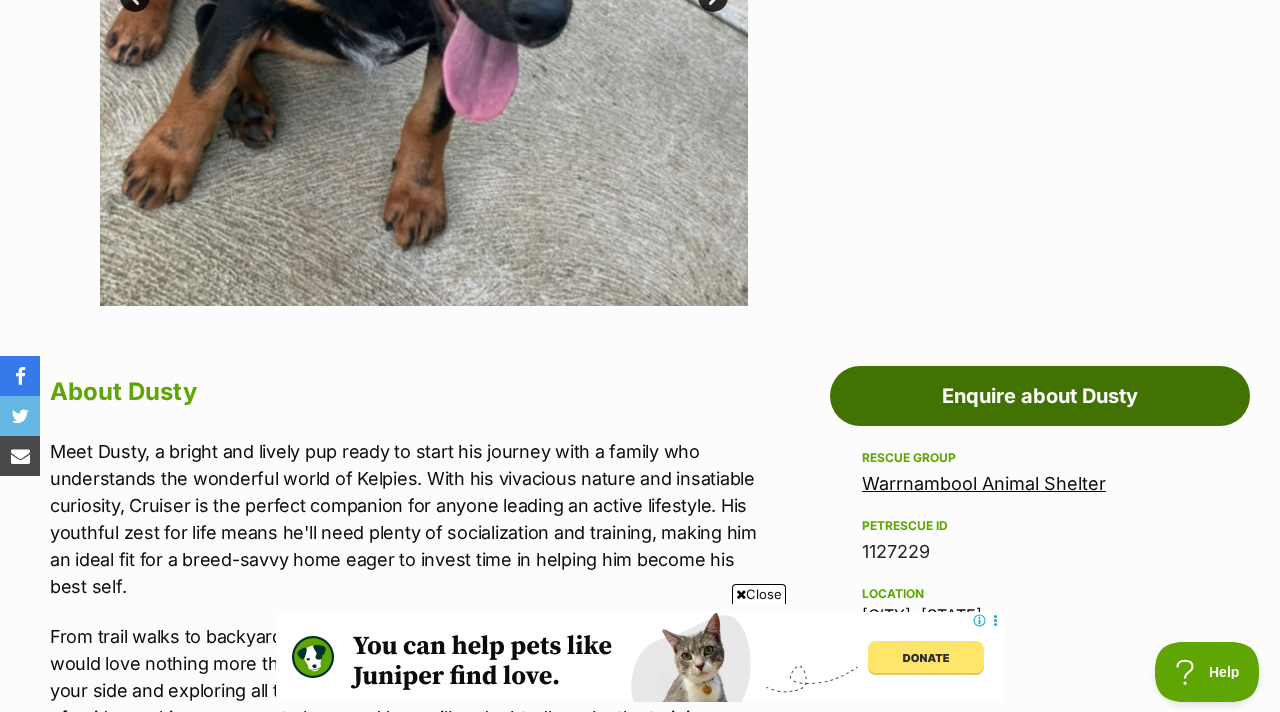 click on "Enquire about Dusty" at bounding box center [1040, 396] 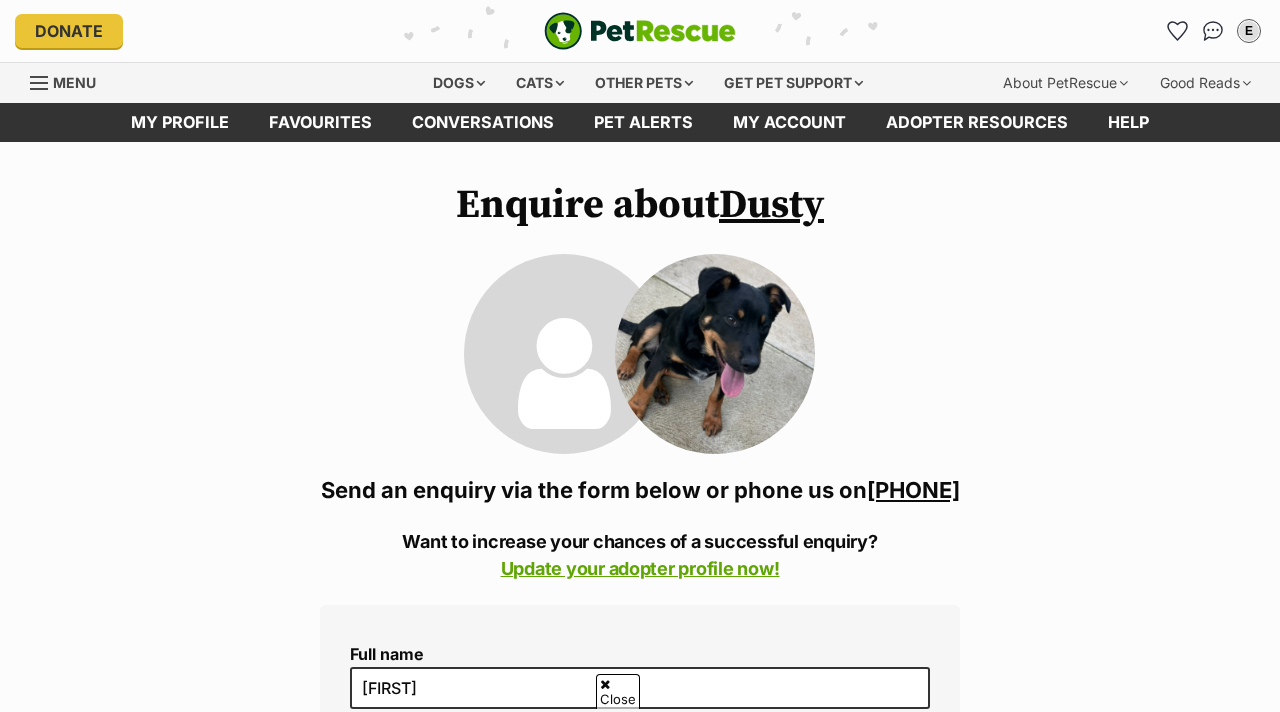 scroll, scrollTop: 758, scrollLeft: 0, axis: vertical 